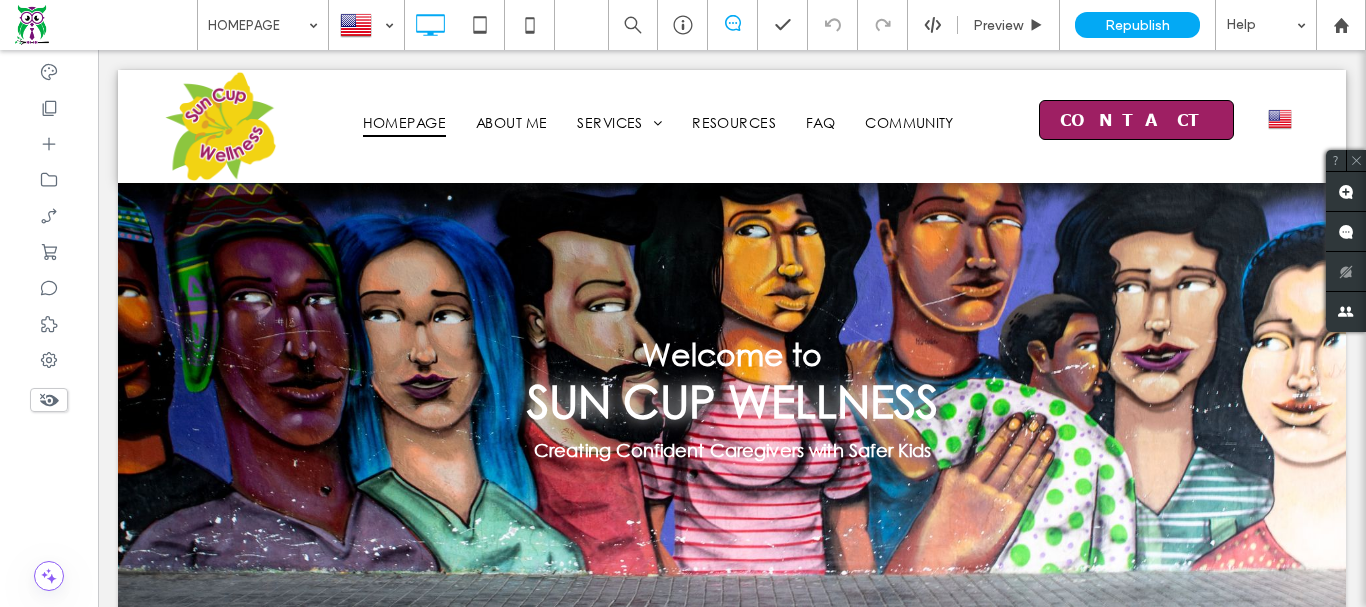 scroll, scrollTop: 0, scrollLeft: 0, axis: both 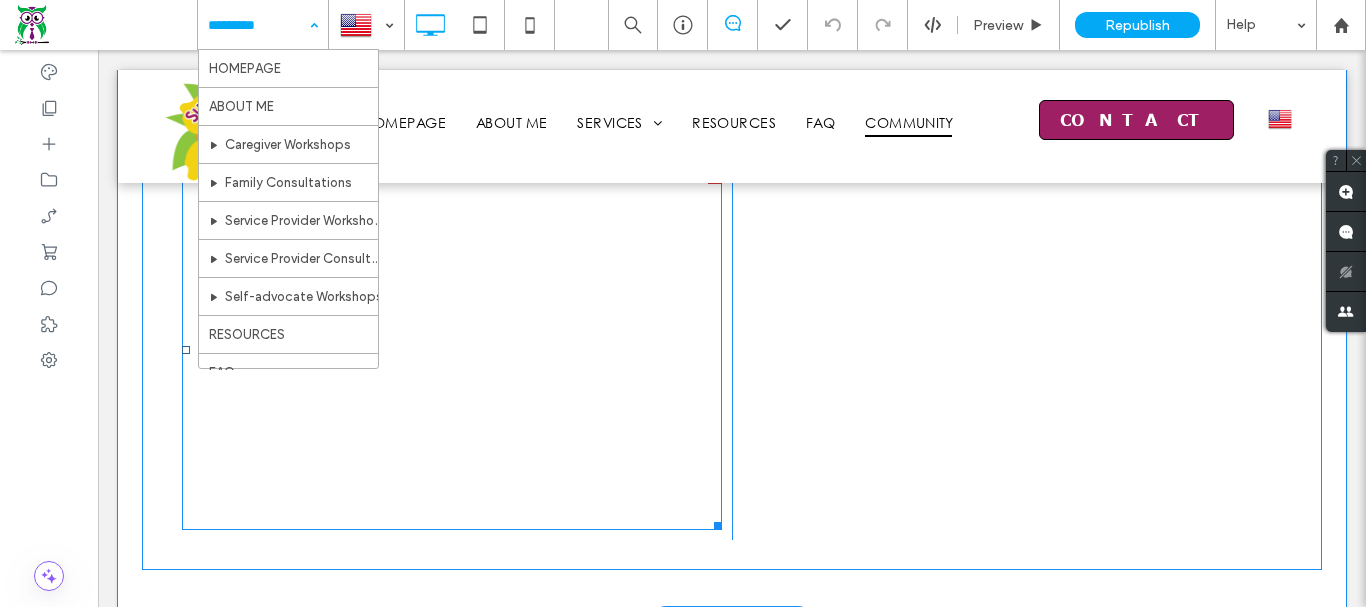 click at bounding box center (452, 350) 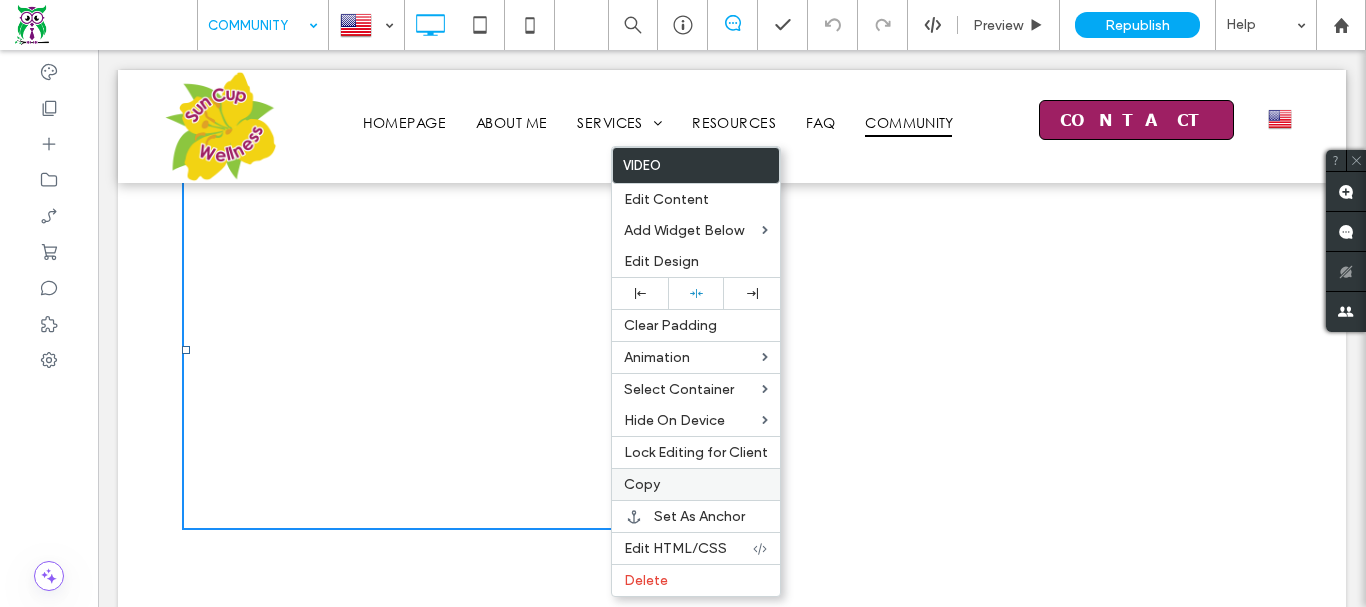 click on "Copy" at bounding box center [696, 484] 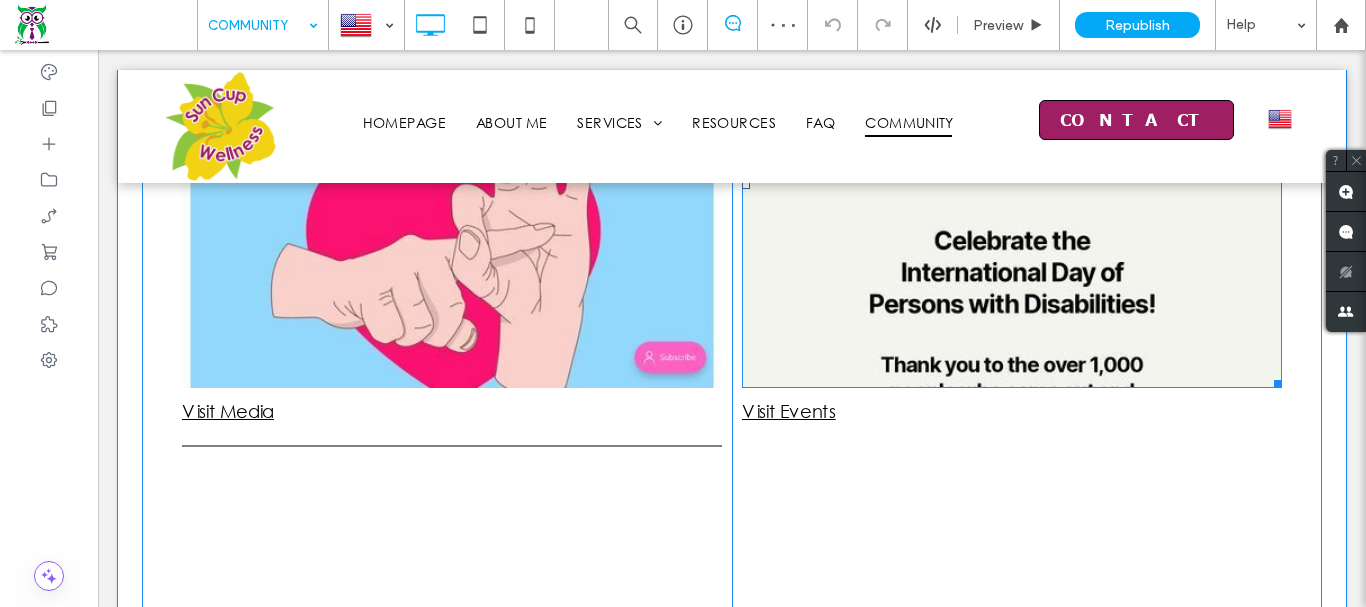 scroll, scrollTop: 700, scrollLeft: 0, axis: vertical 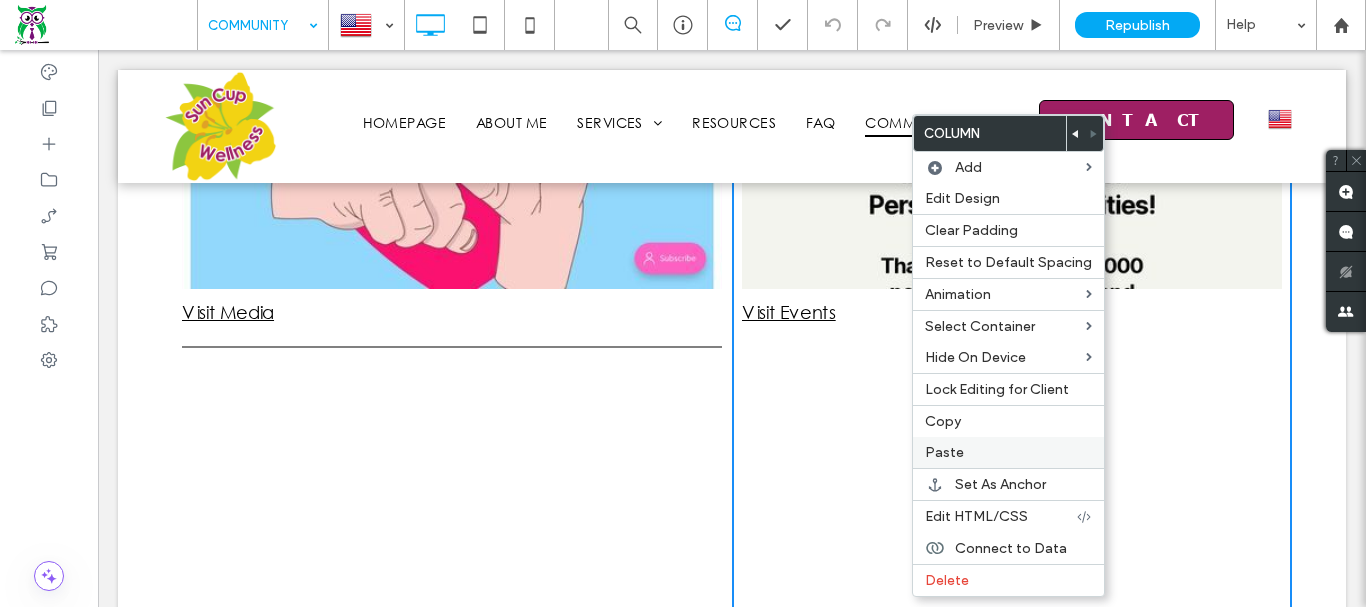 click on "Paste" at bounding box center (944, 452) 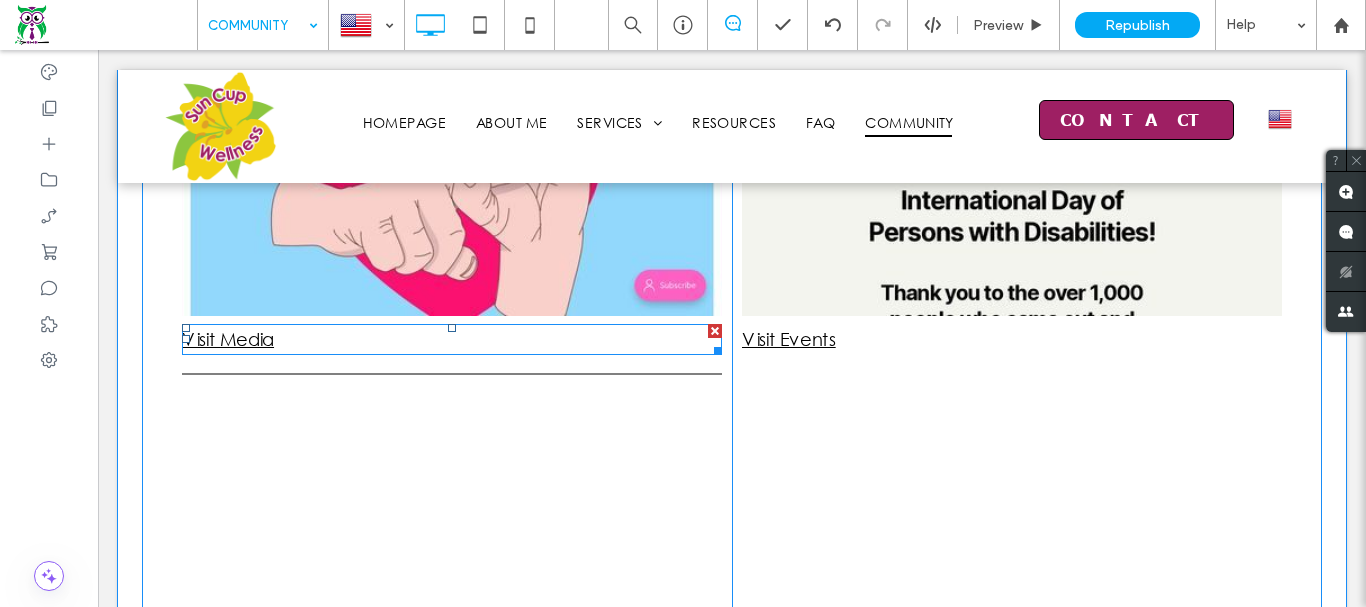 scroll, scrollTop: 700, scrollLeft: 0, axis: vertical 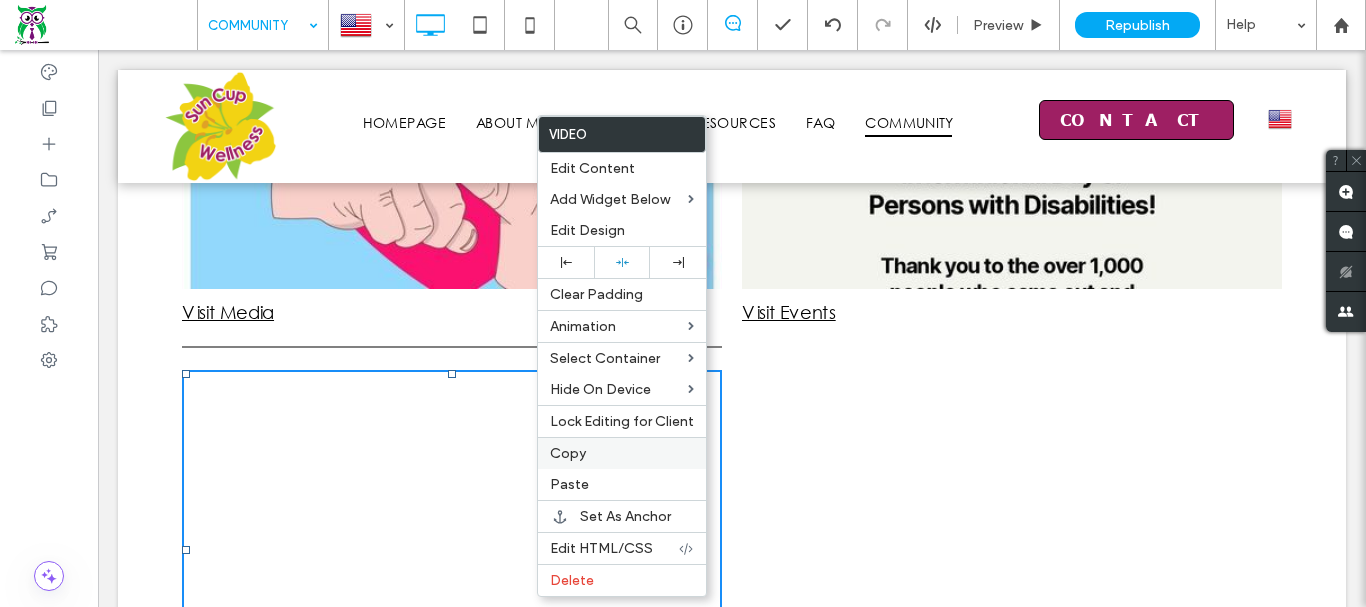 click on "Copy" at bounding box center (568, 453) 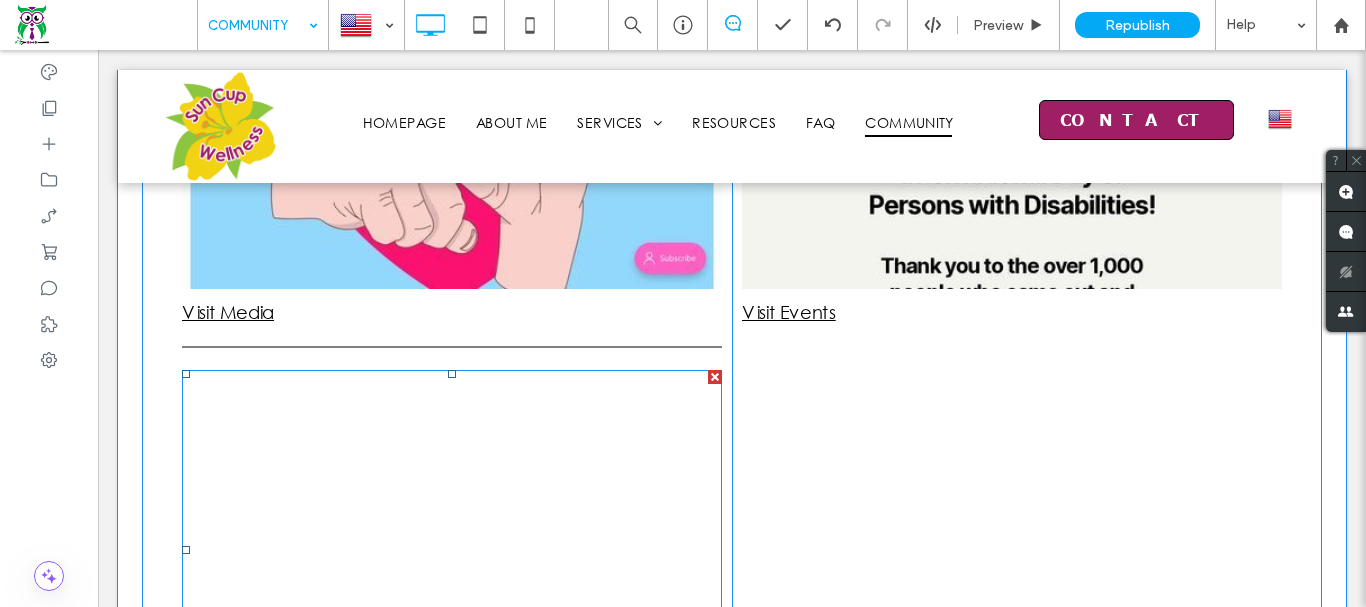 click at bounding box center (715, 377) 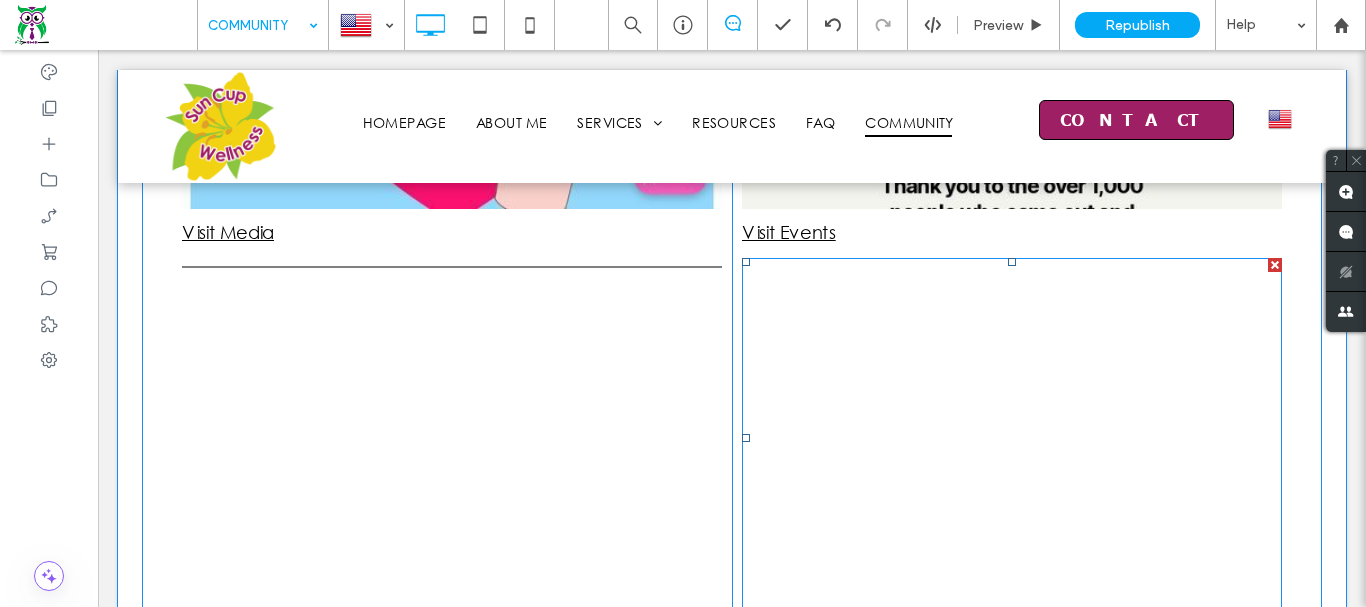 scroll, scrollTop: 800, scrollLeft: 0, axis: vertical 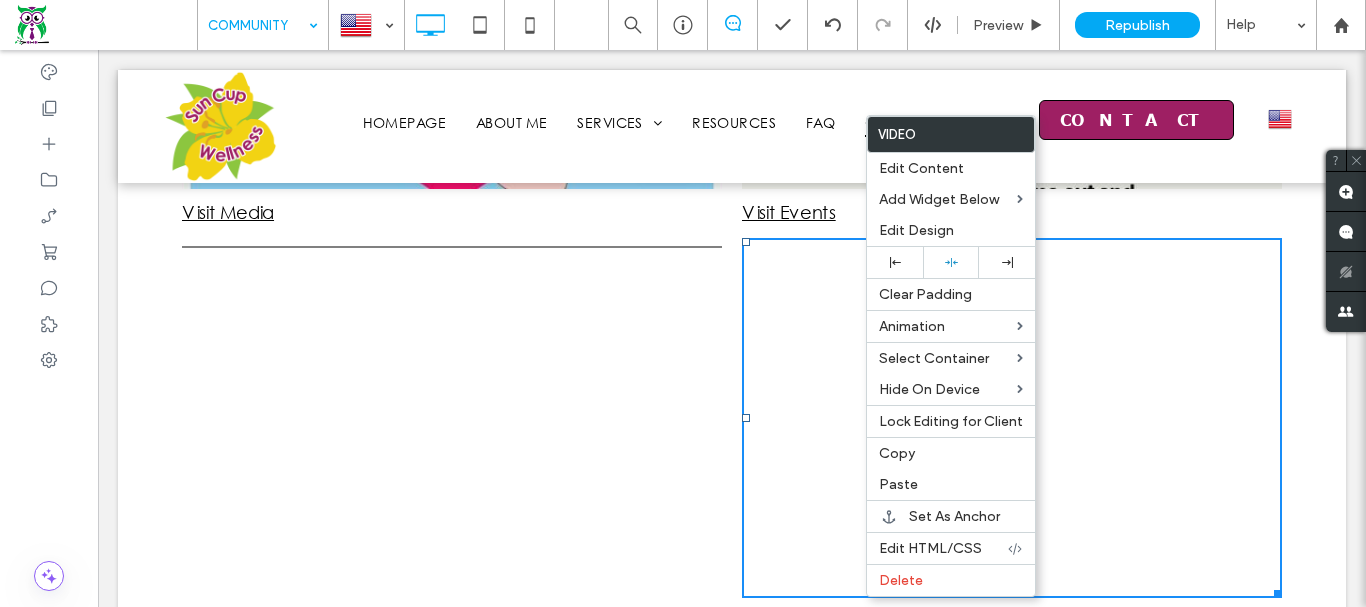 click on "Media
Visit Media
Click To Paste" at bounding box center [452, 171] 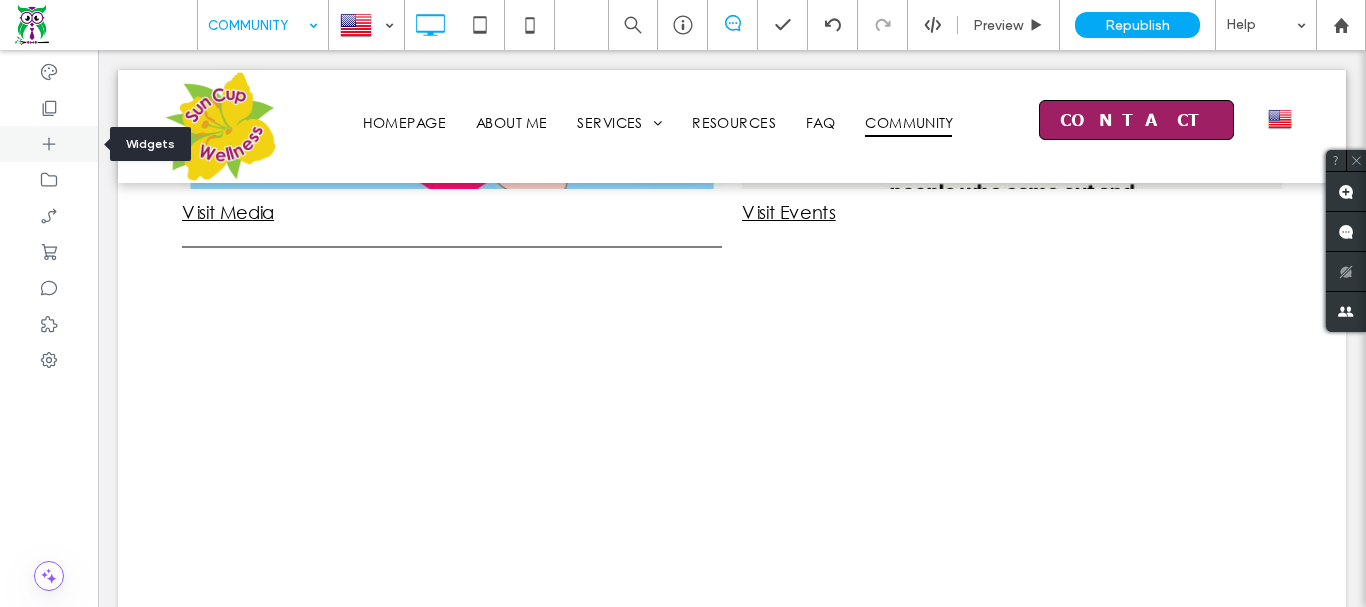 click 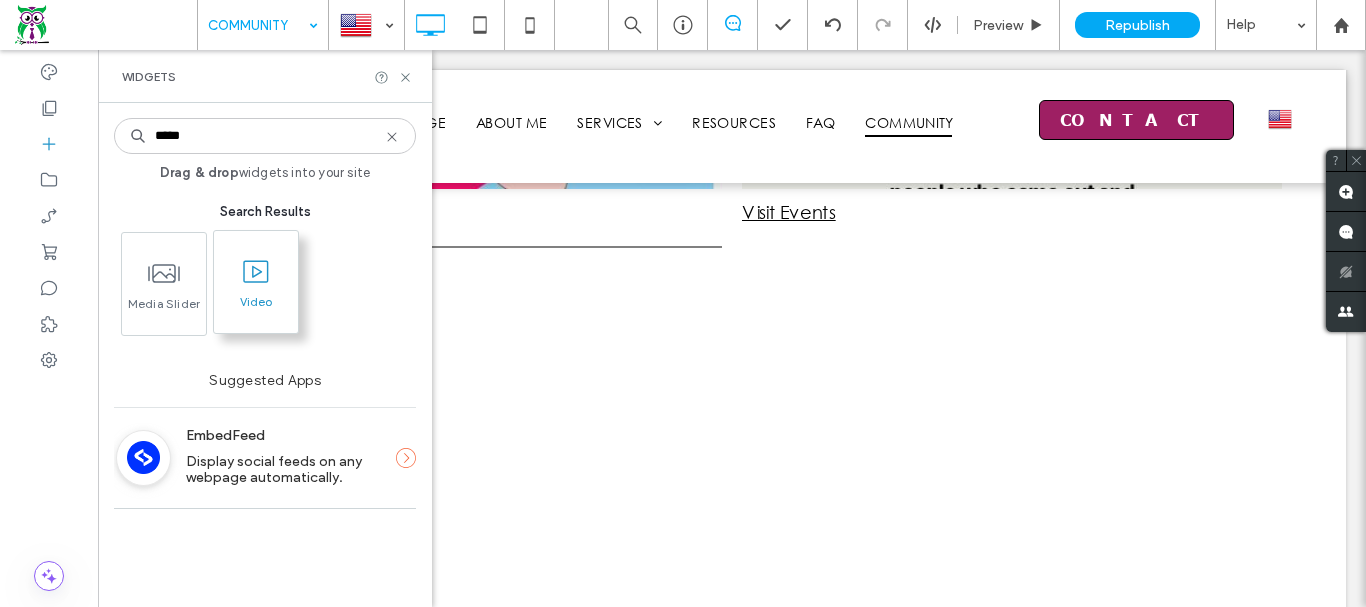 type on "*****" 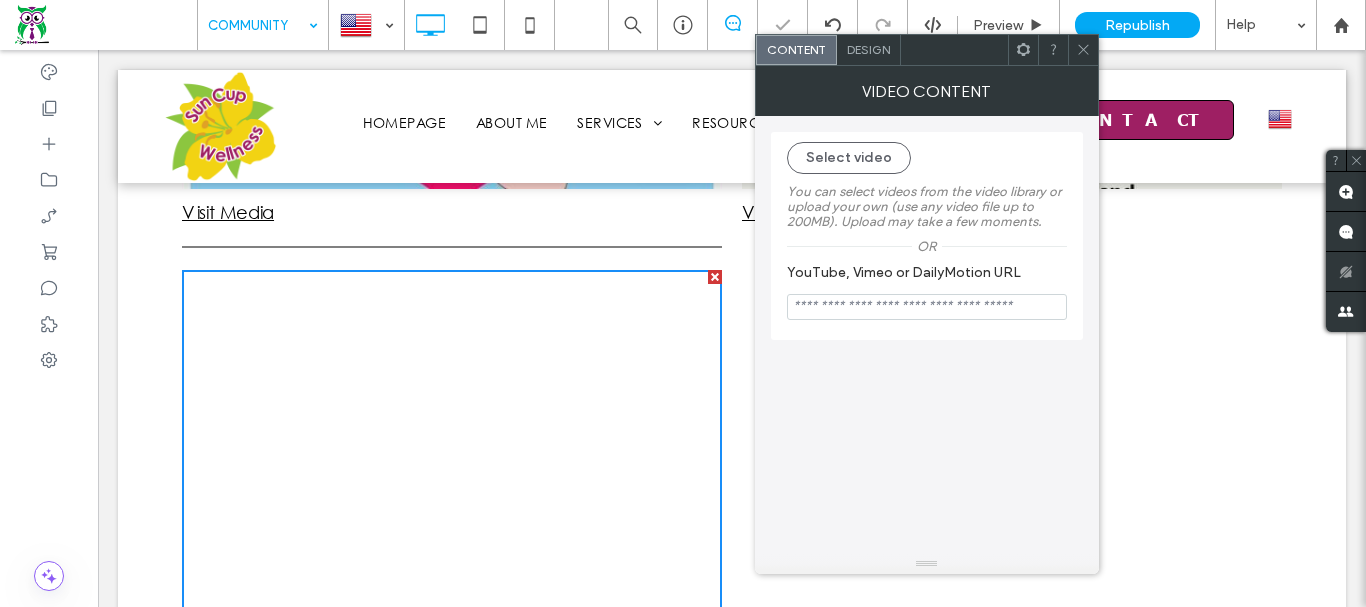 click at bounding box center (927, 307) 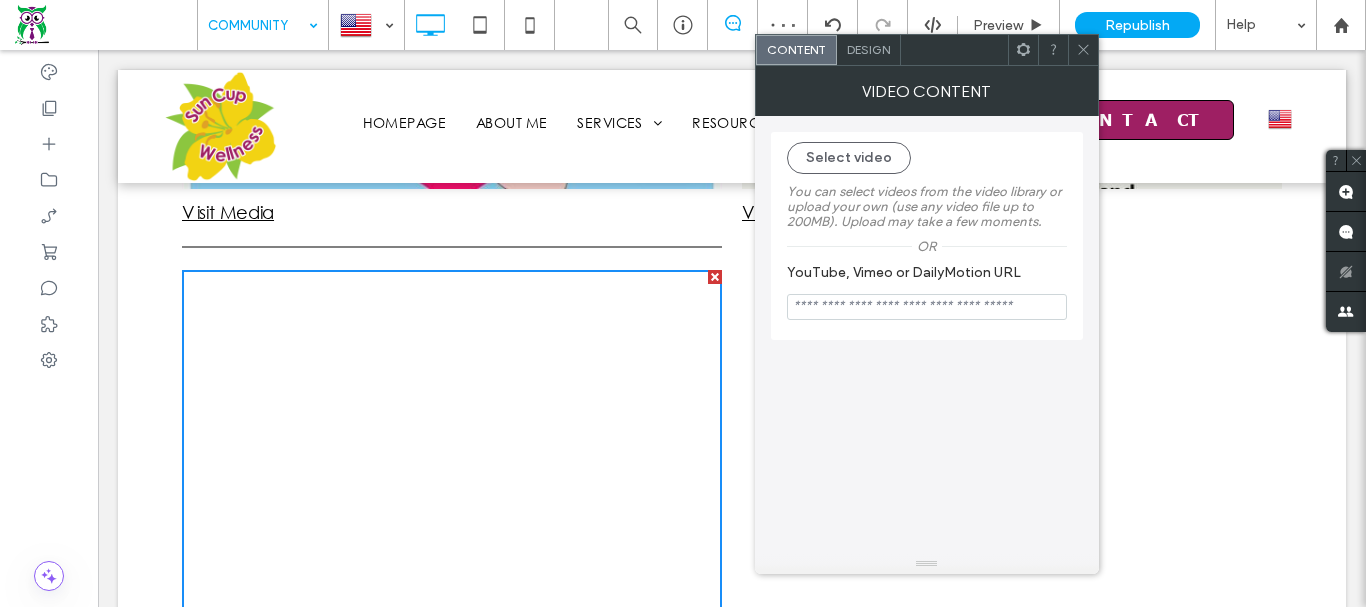 paste on "**********" 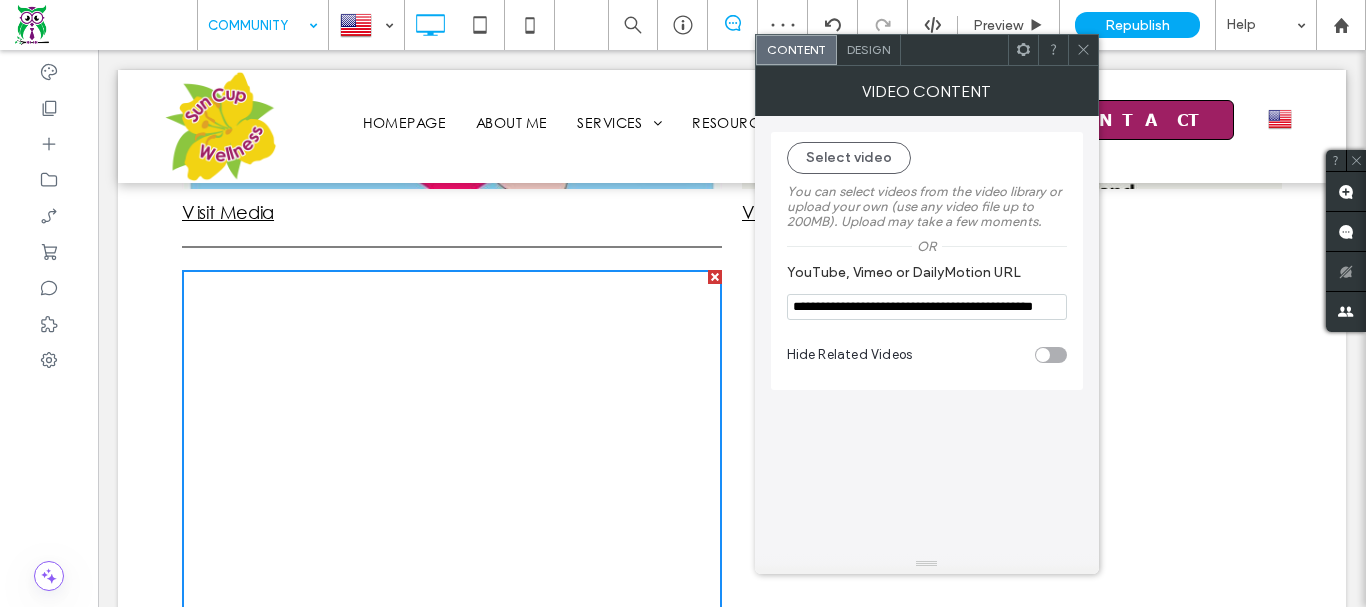 scroll, scrollTop: 0, scrollLeft: 60, axis: horizontal 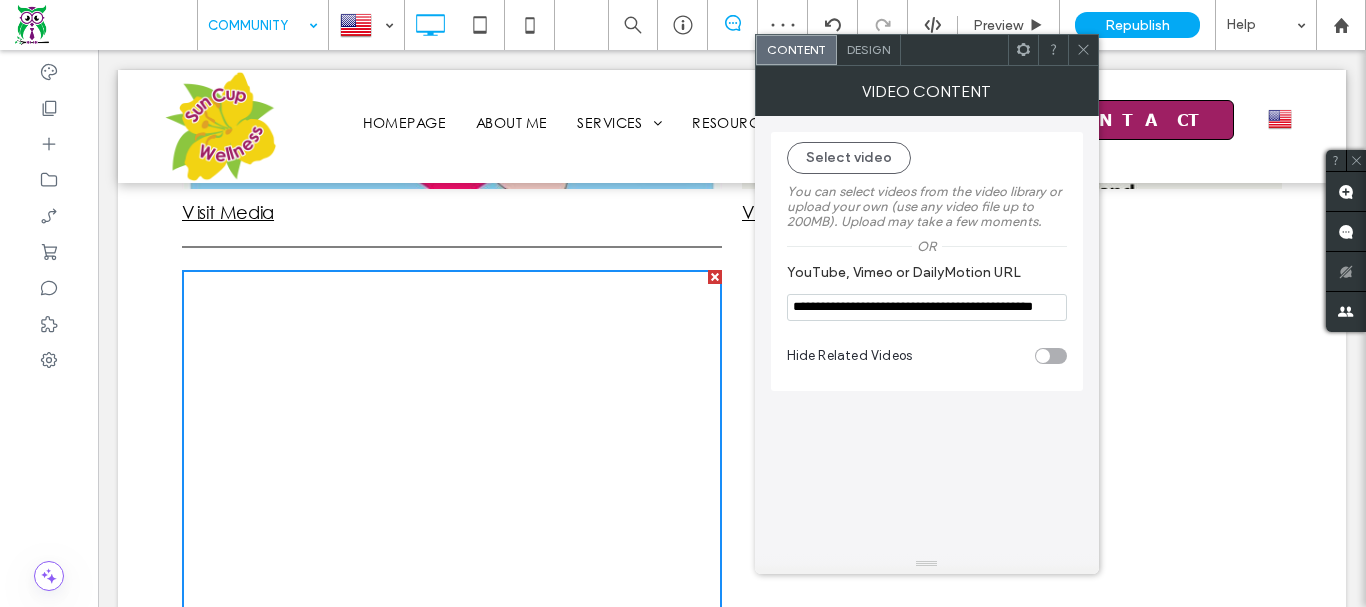 type on "**********" 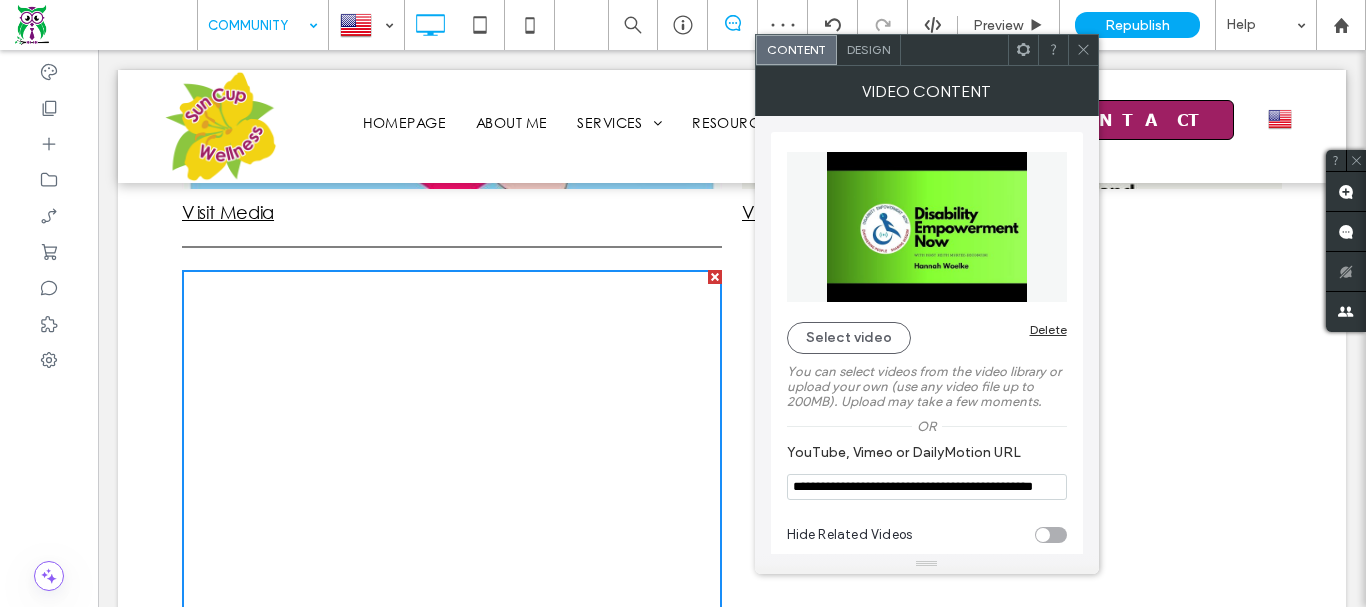 click at bounding box center [1051, 535] 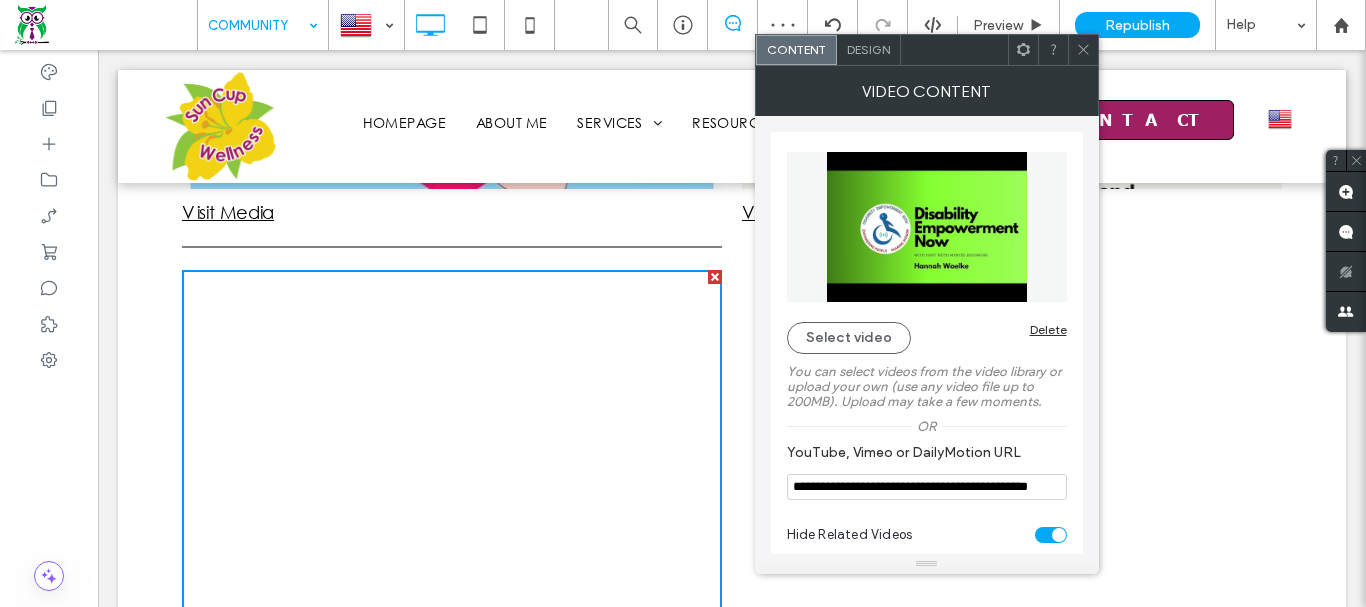 click 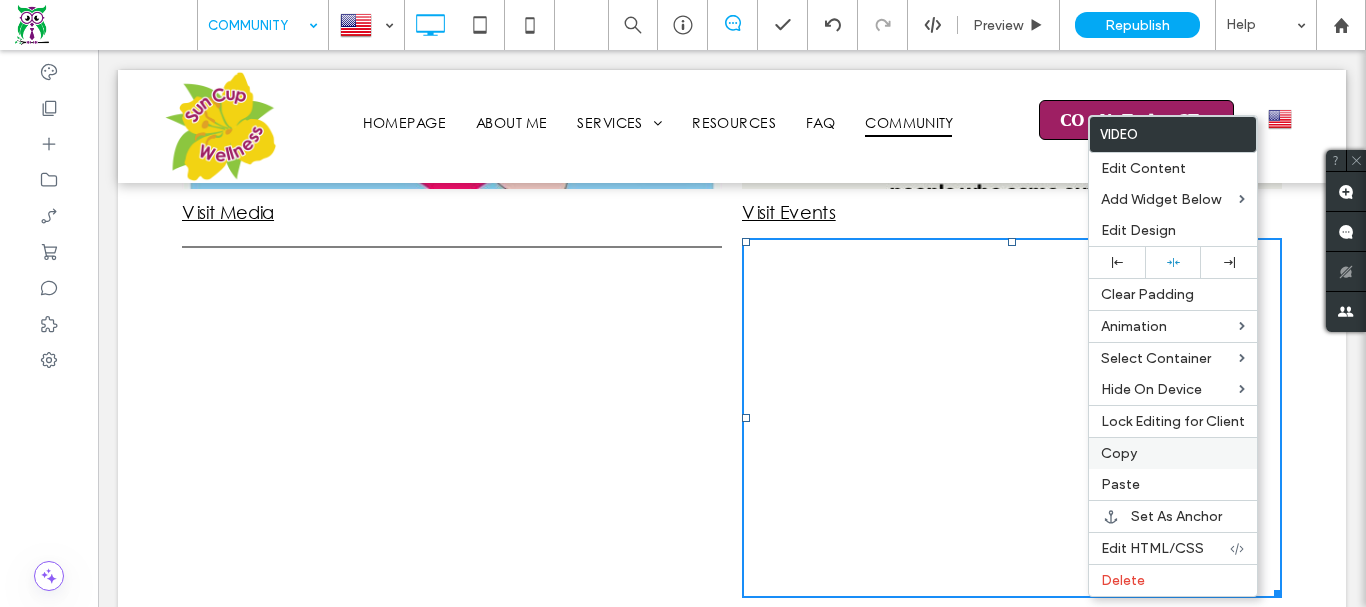click on "Copy" at bounding box center [1173, 453] 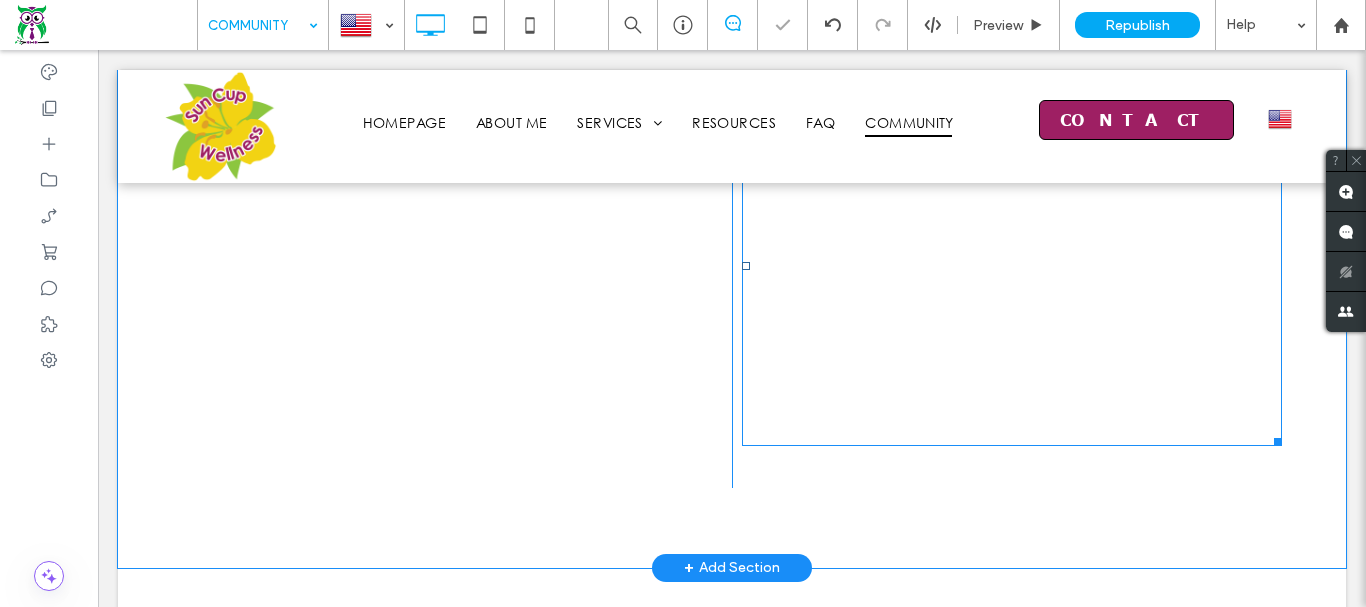 scroll, scrollTop: 1100, scrollLeft: 0, axis: vertical 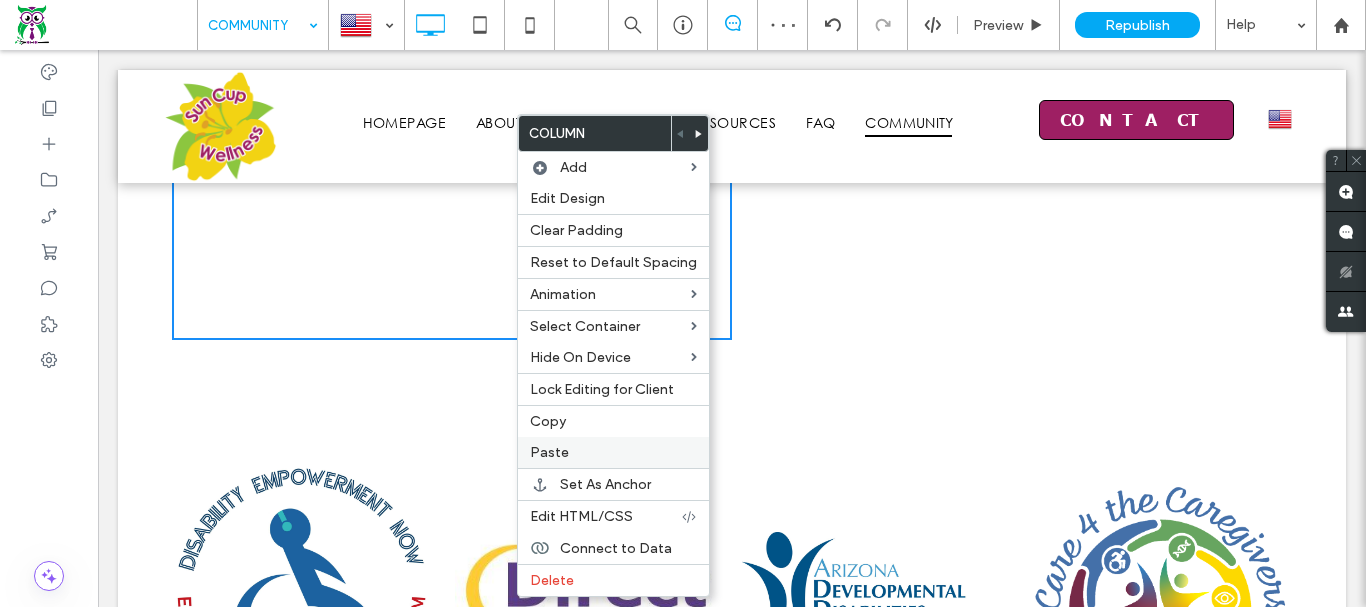 click on "Paste" at bounding box center (613, 452) 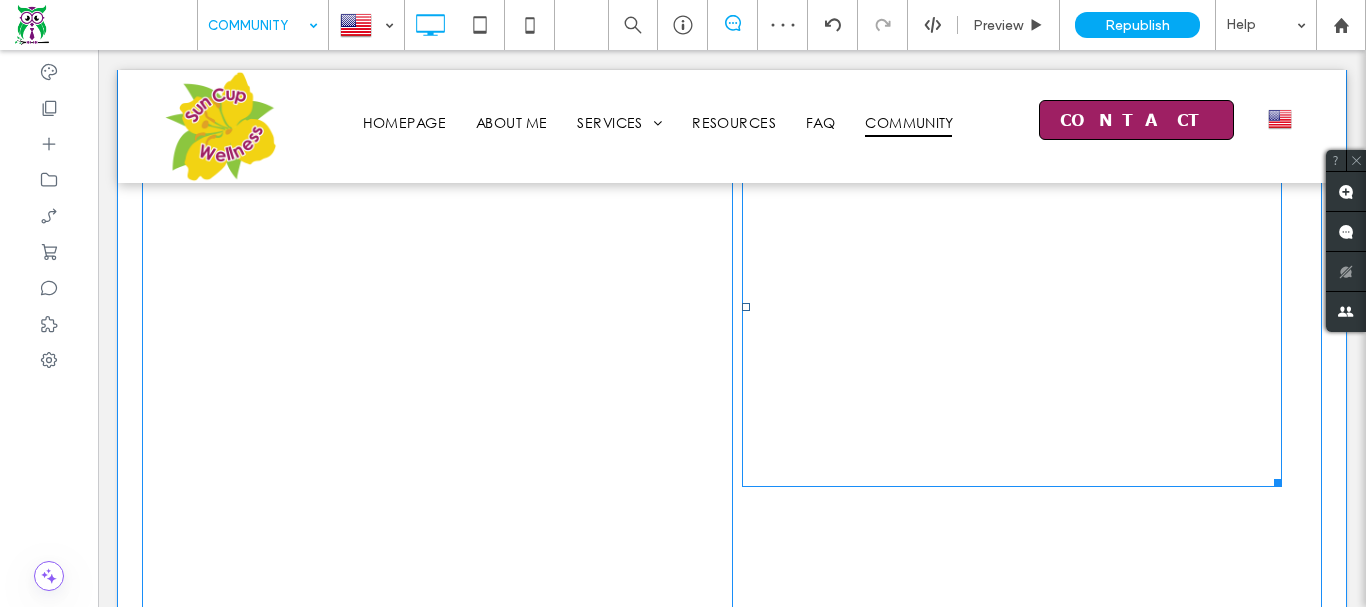 scroll, scrollTop: 800, scrollLeft: 0, axis: vertical 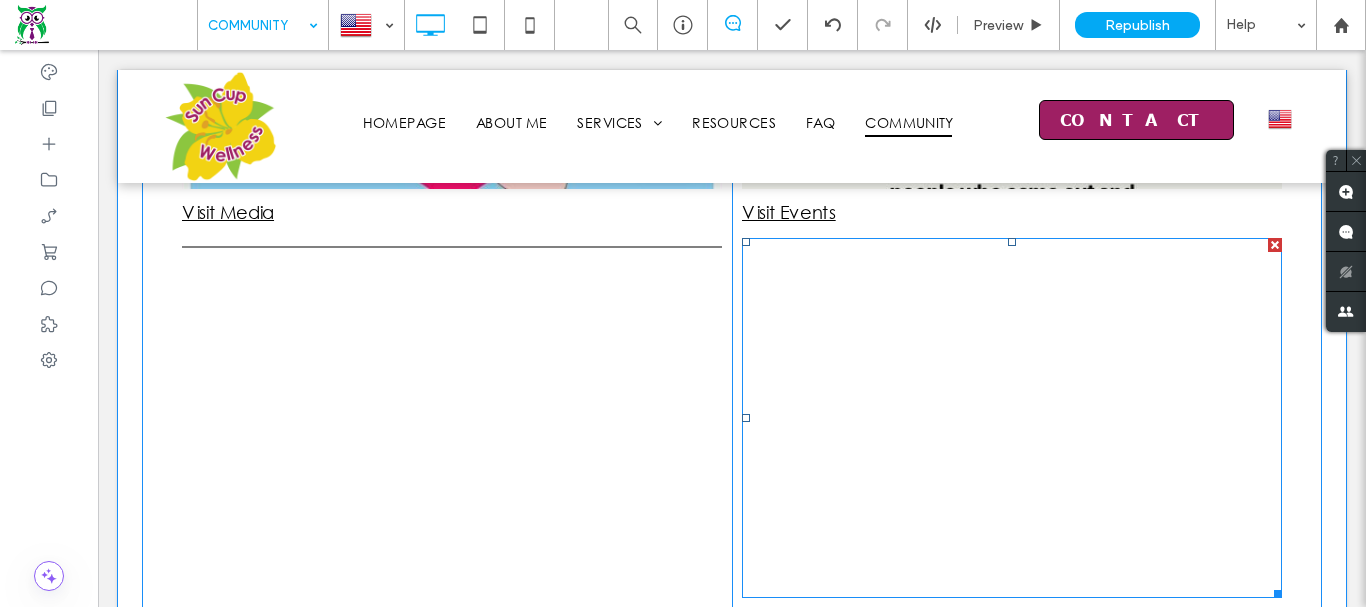 click at bounding box center (1275, 245) 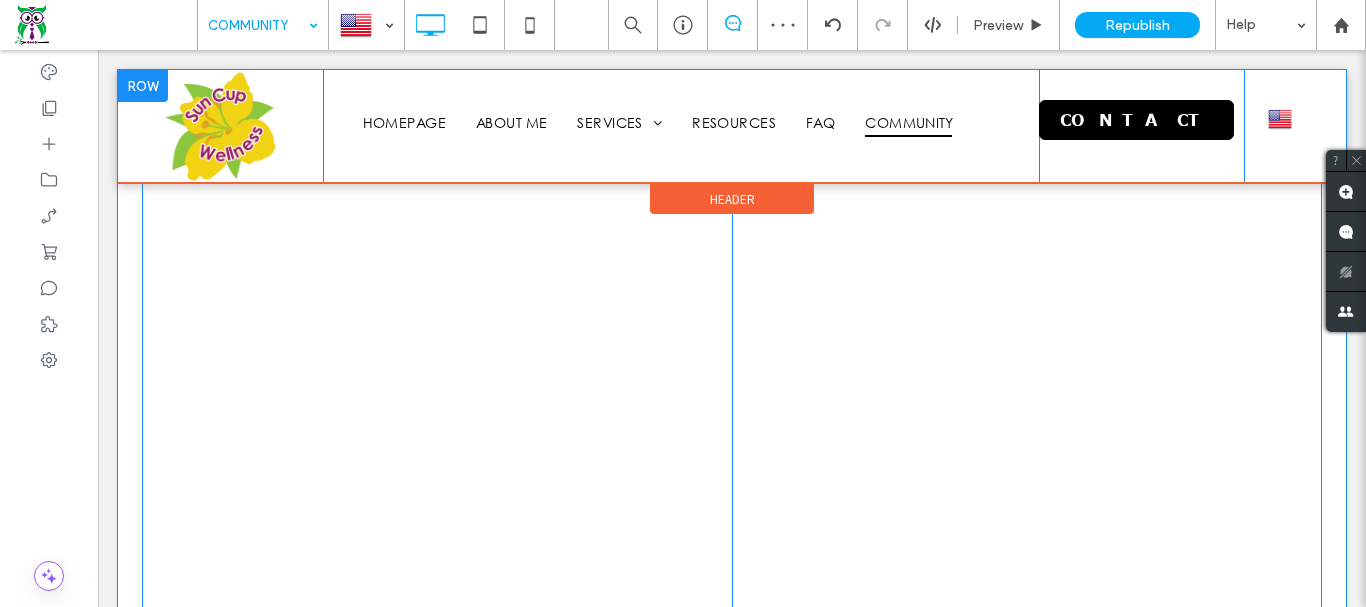 scroll, scrollTop: 1200, scrollLeft: 0, axis: vertical 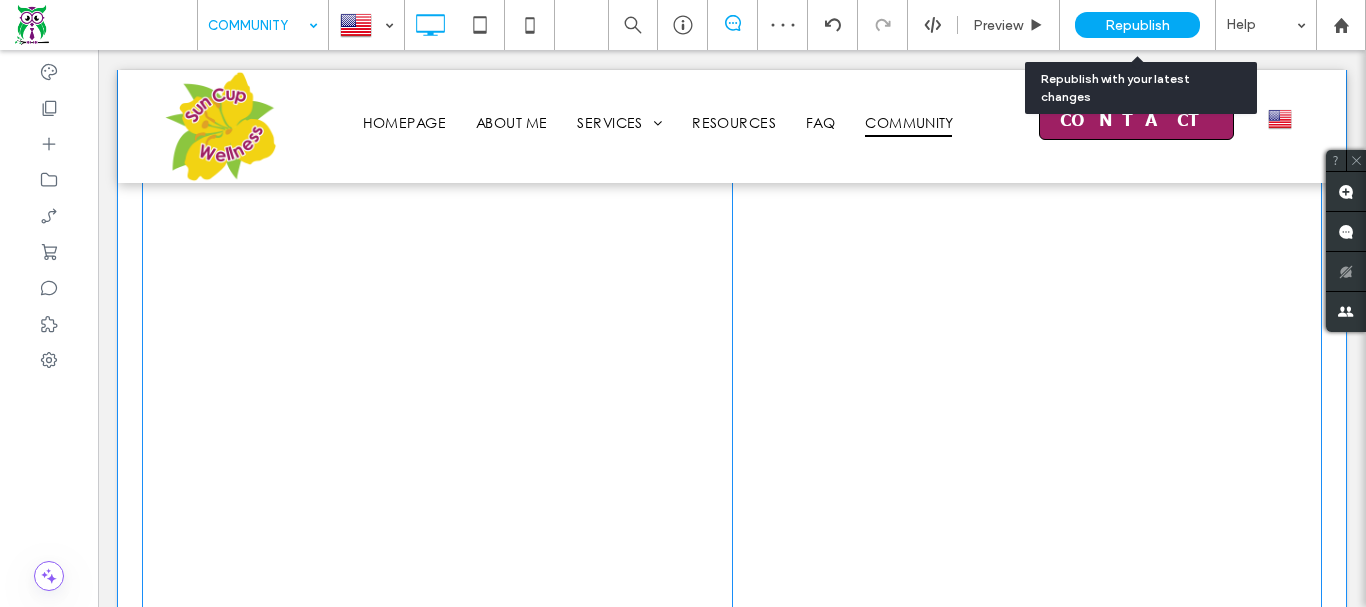 click on "Republish" at bounding box center (1137, 25) 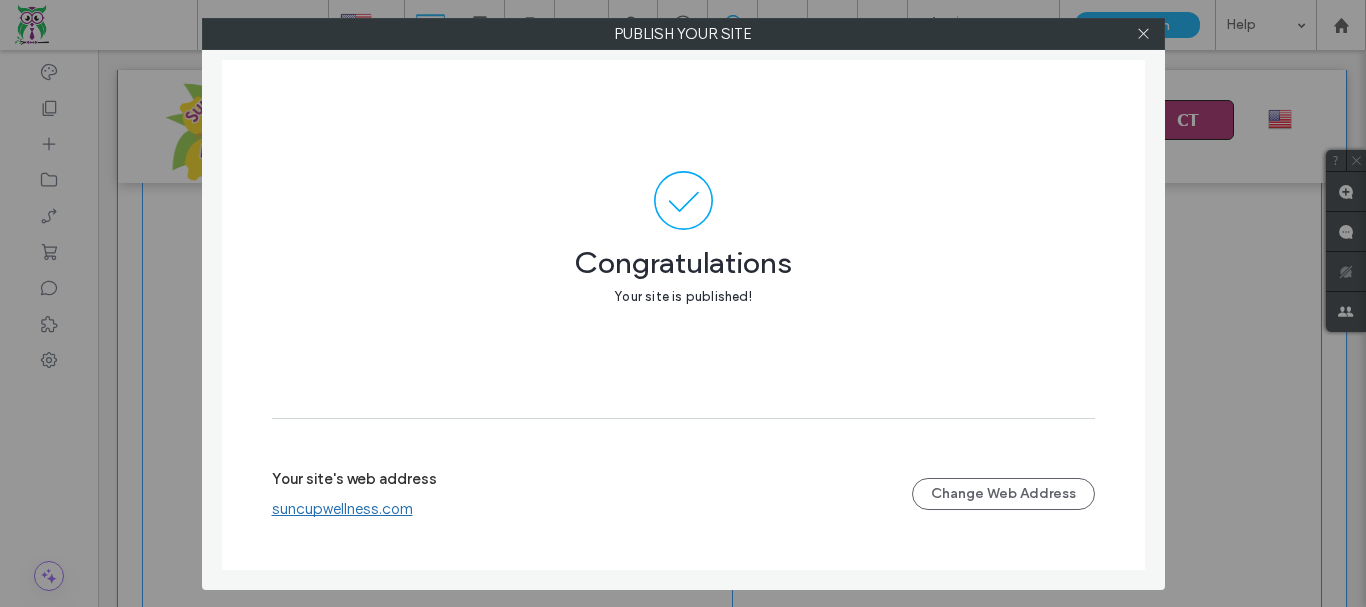 click on "suncupwellness.com" at bounding box center (342, 509) 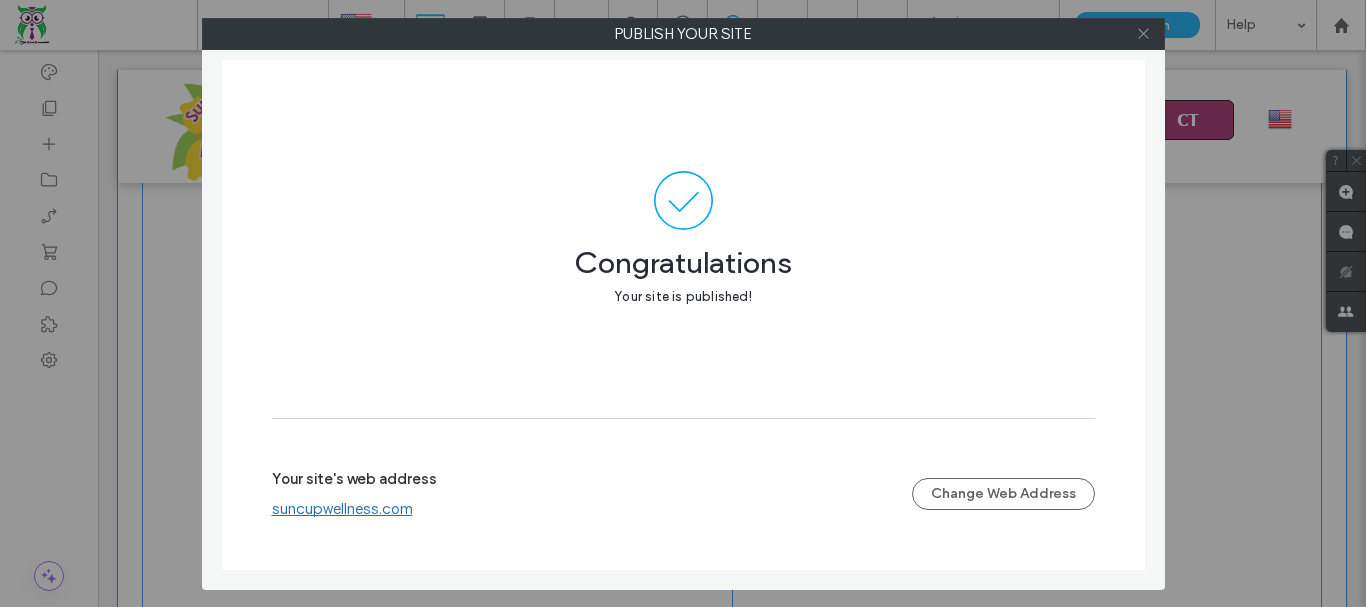 click 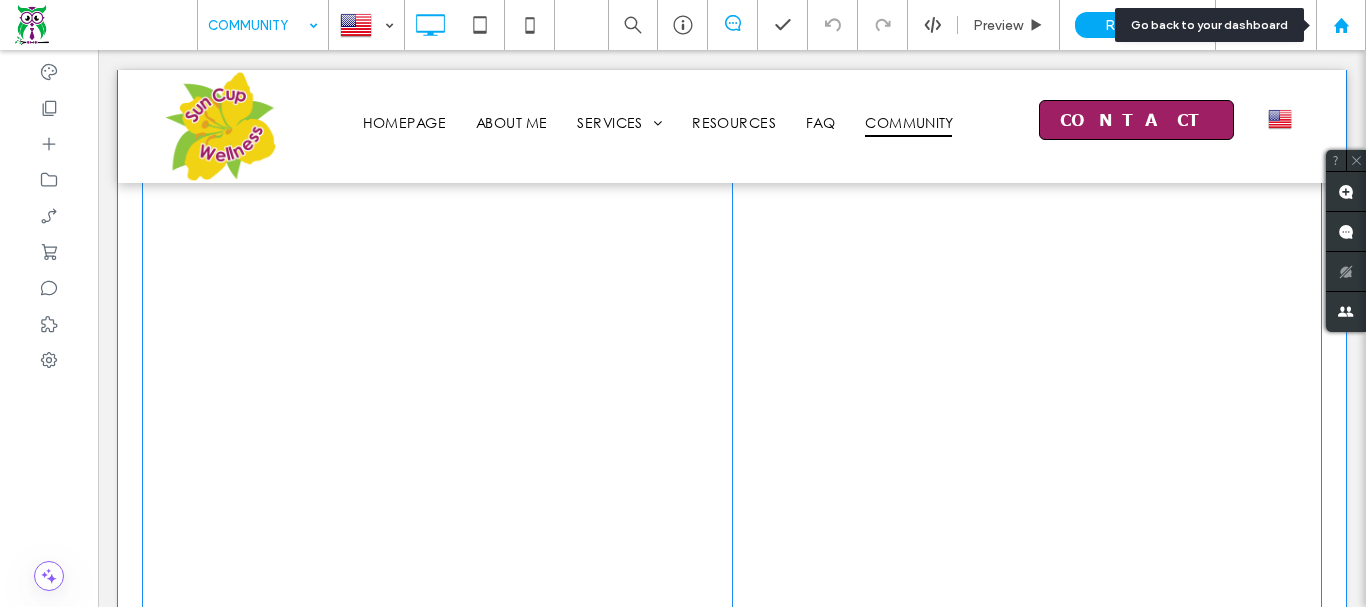 drag, startPoint x: 1362, startPoint y: 25, endPoint x: 1129, endPoint y: 1, distance: 234.23279 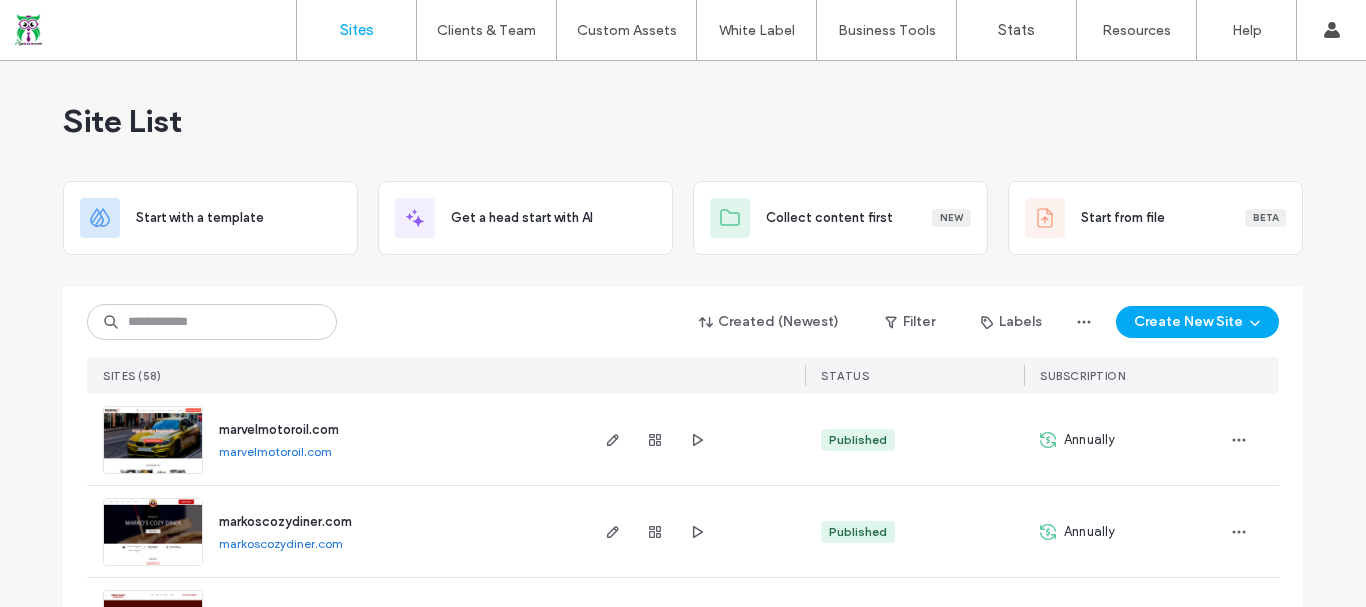 scroll, scrollTop: 0, scrollLeft: 0, axis: both 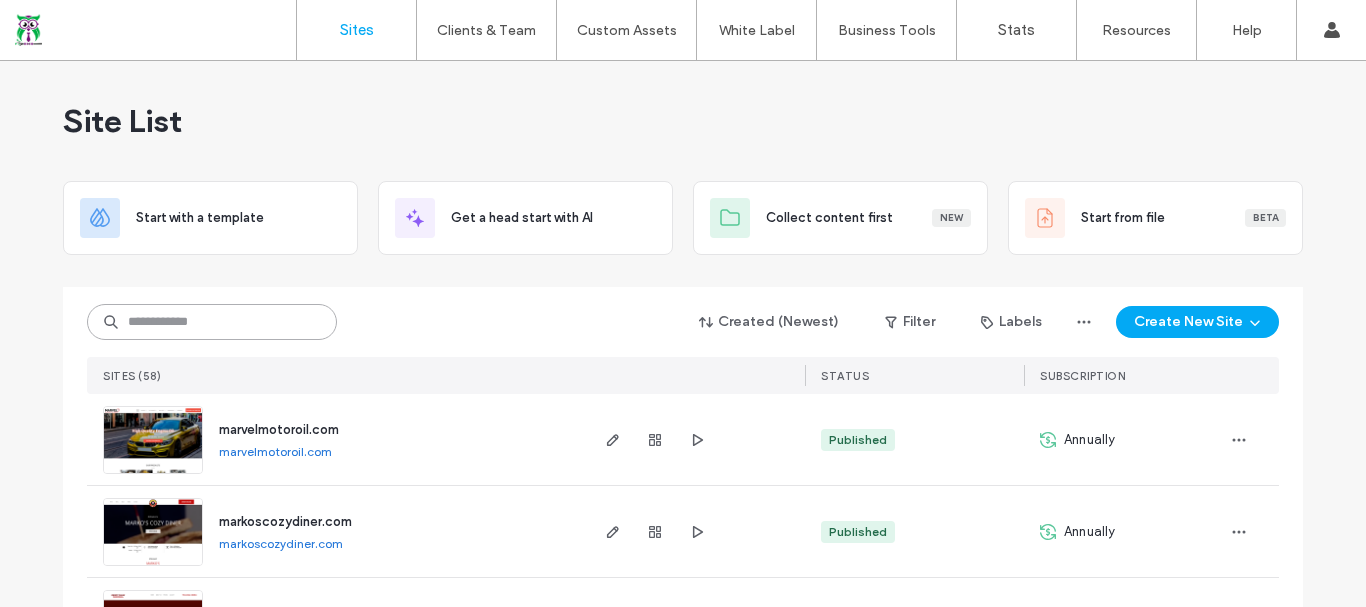 click at bounding box center (212, 322) 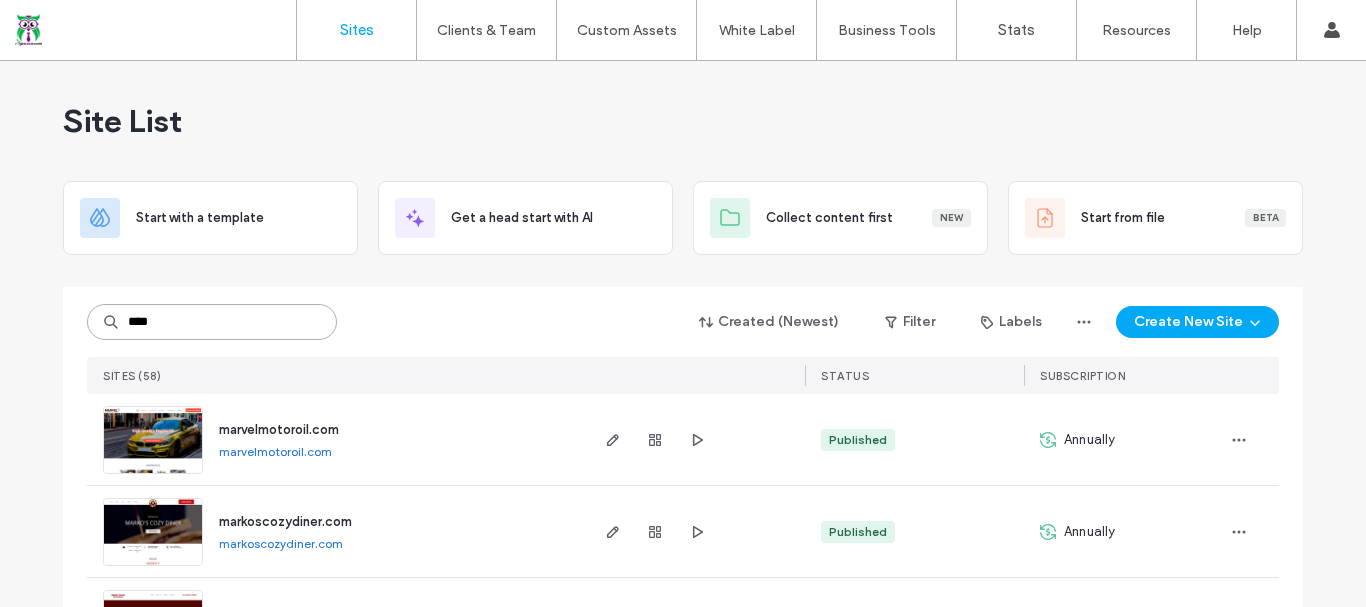 type on "****" 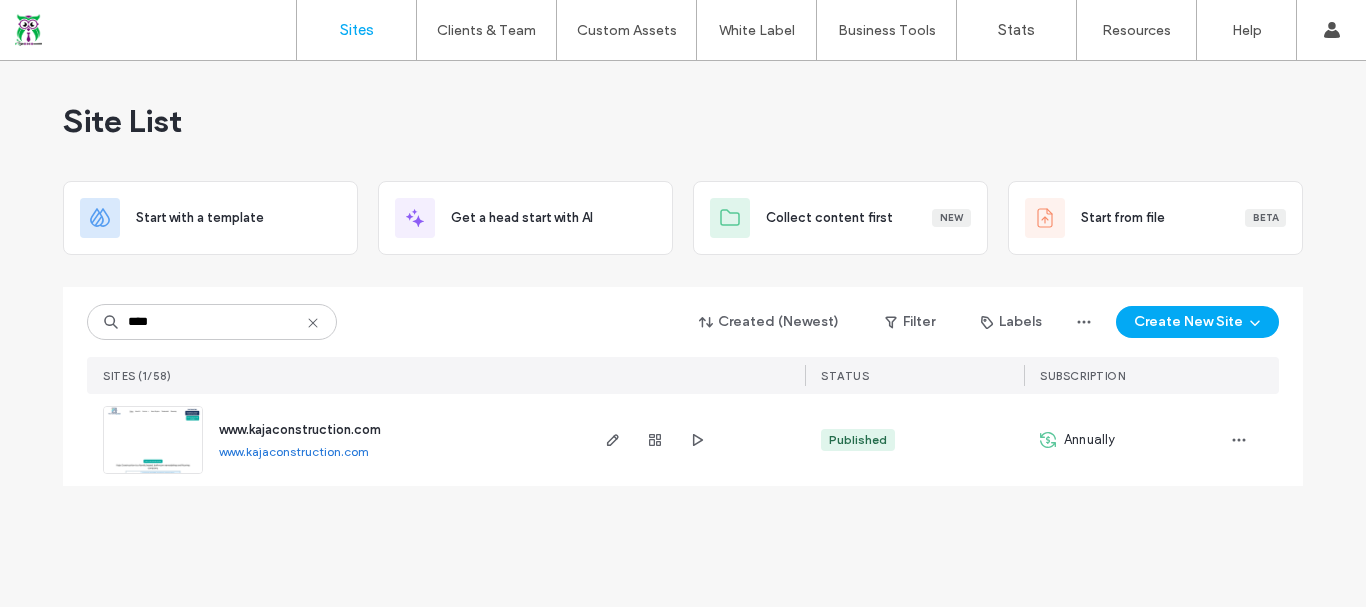 click on "www.kajaconstruction.com" at bounding box center [300, 429] 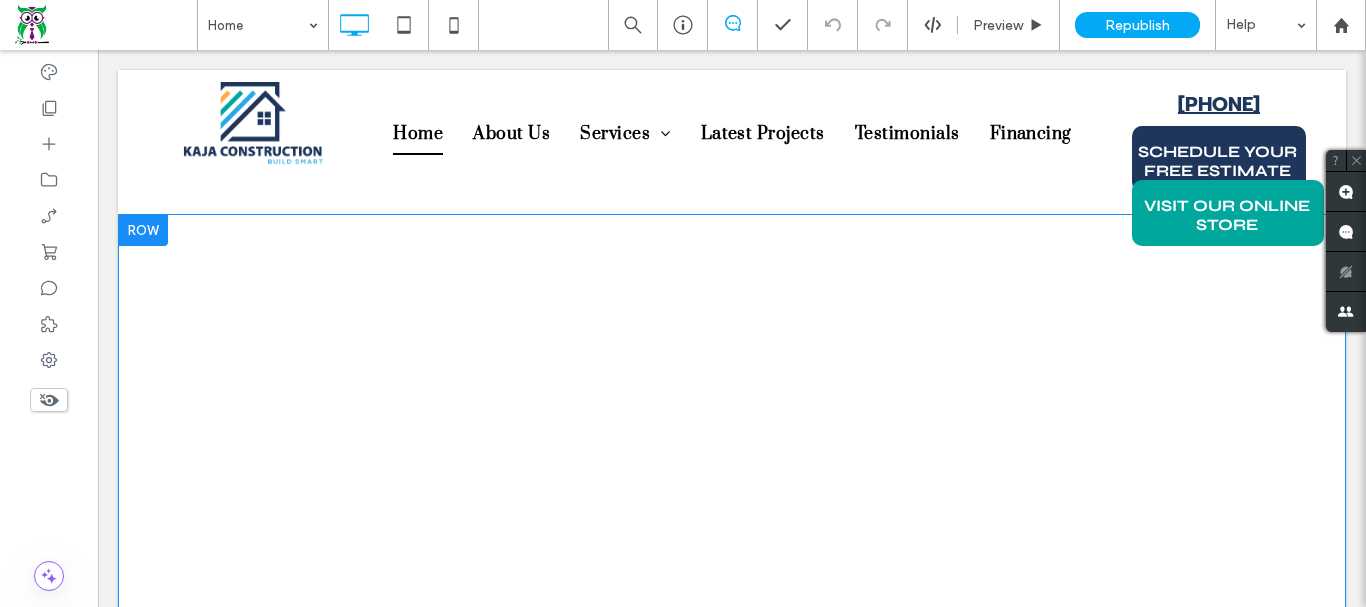 scroll, scrollTop: 0, scrollLeft: 0, axis: both 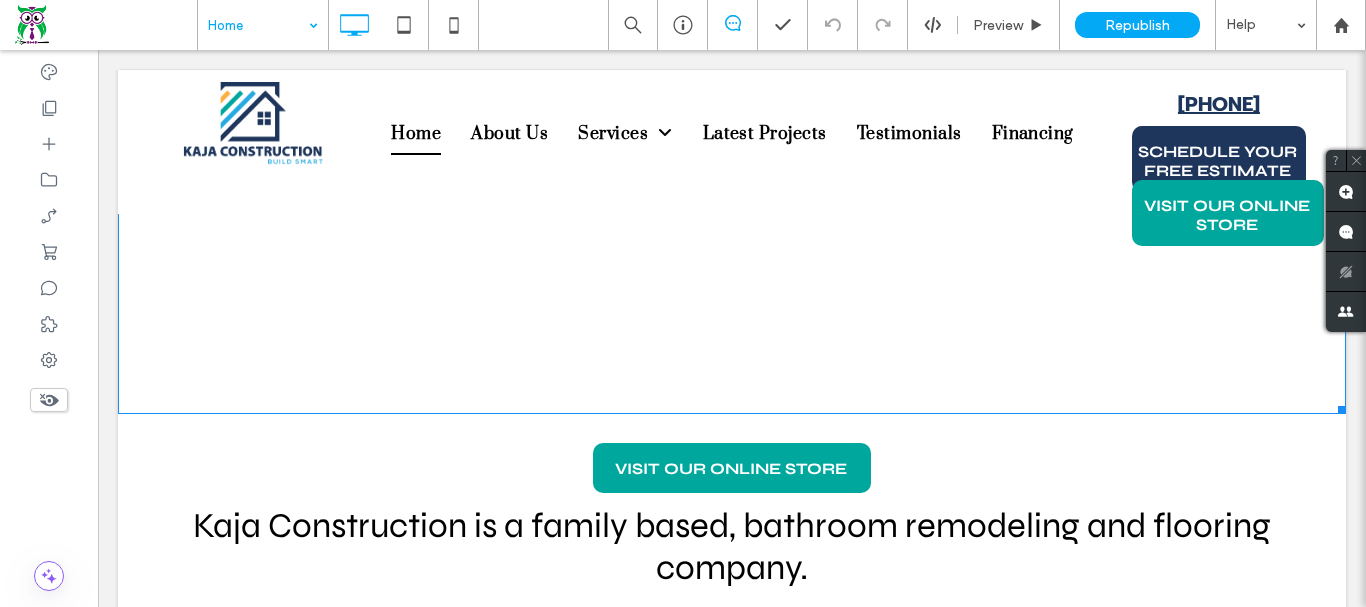 click at bounding box center [49, 360] 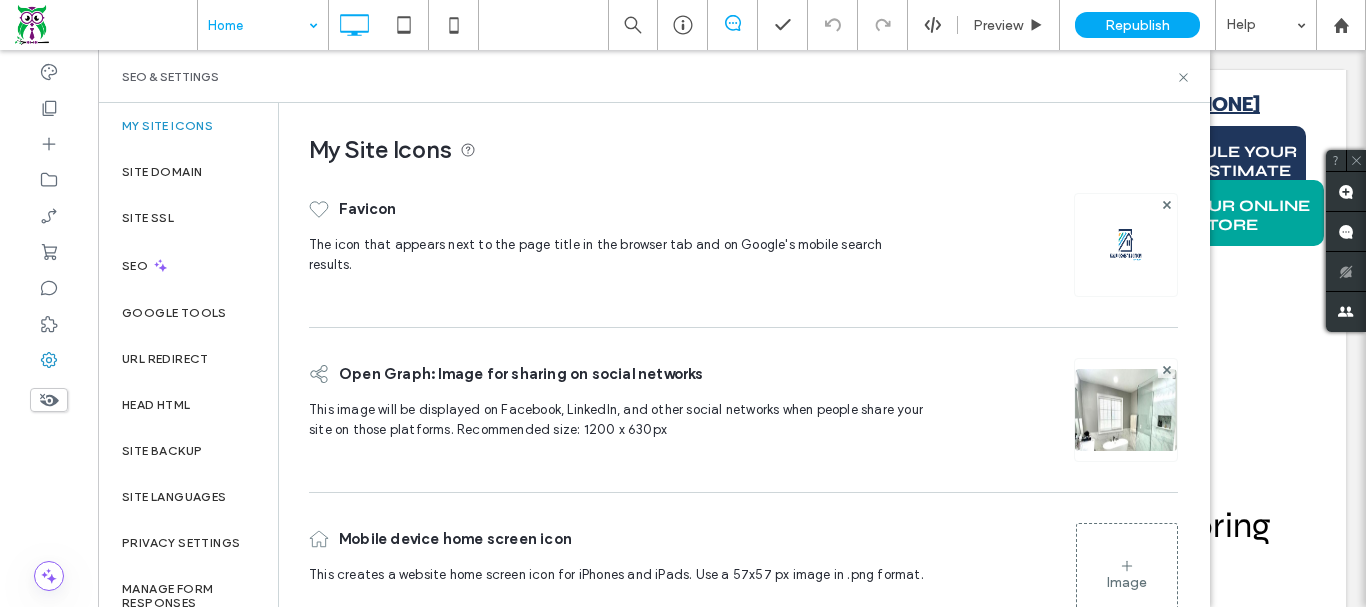 scroll, scrollTop: 100, scrollLeft: 0, axis: vertical 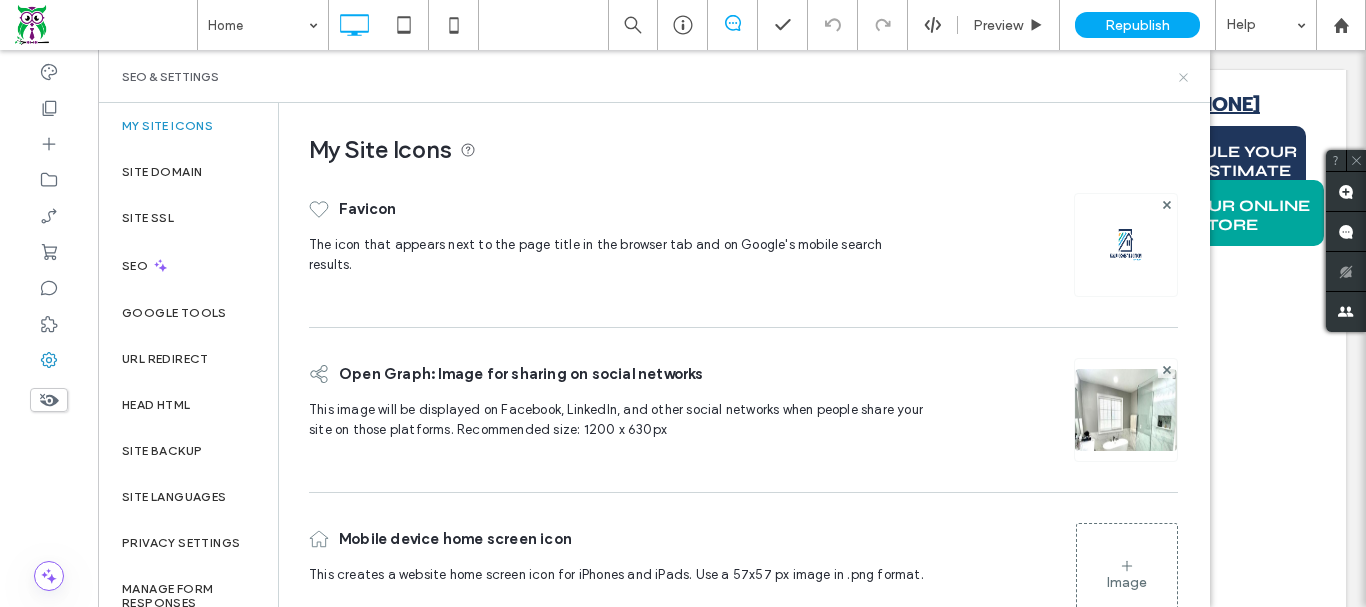 drag, startPoint x: 1176, startPoint y: 81, endPoint x: 1078, endPoint y: 30, distance: 110.47624 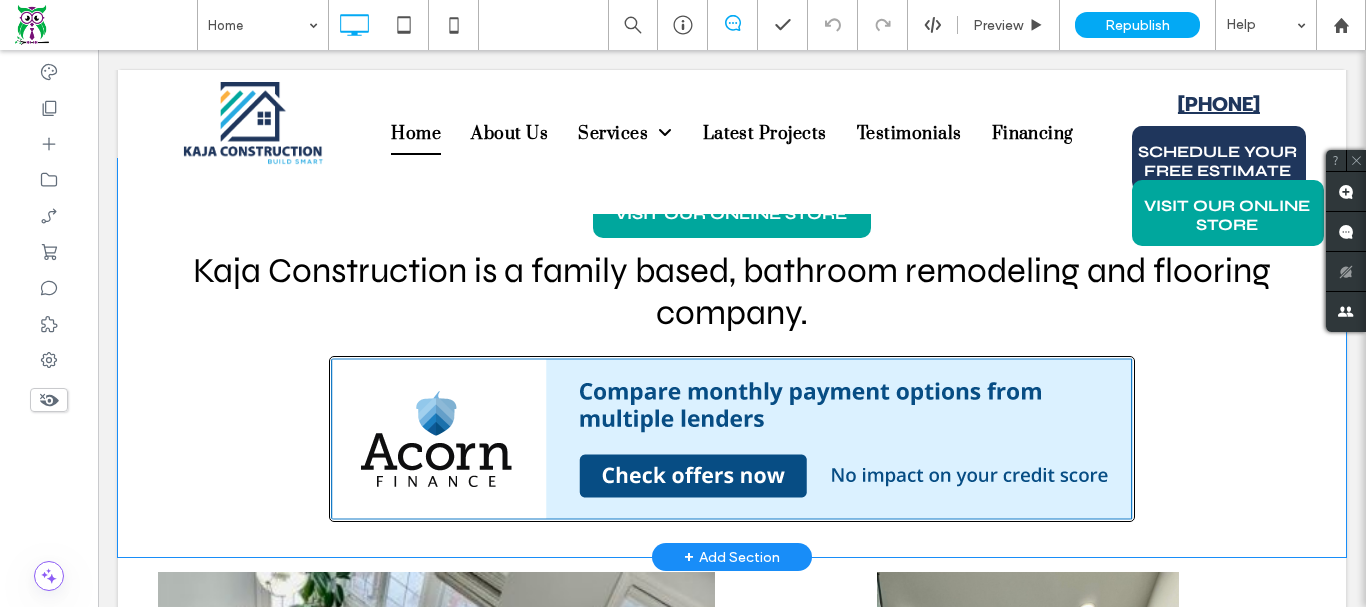 scroll, scrollTop: 700, scrollLeft: 0, axis: vertical 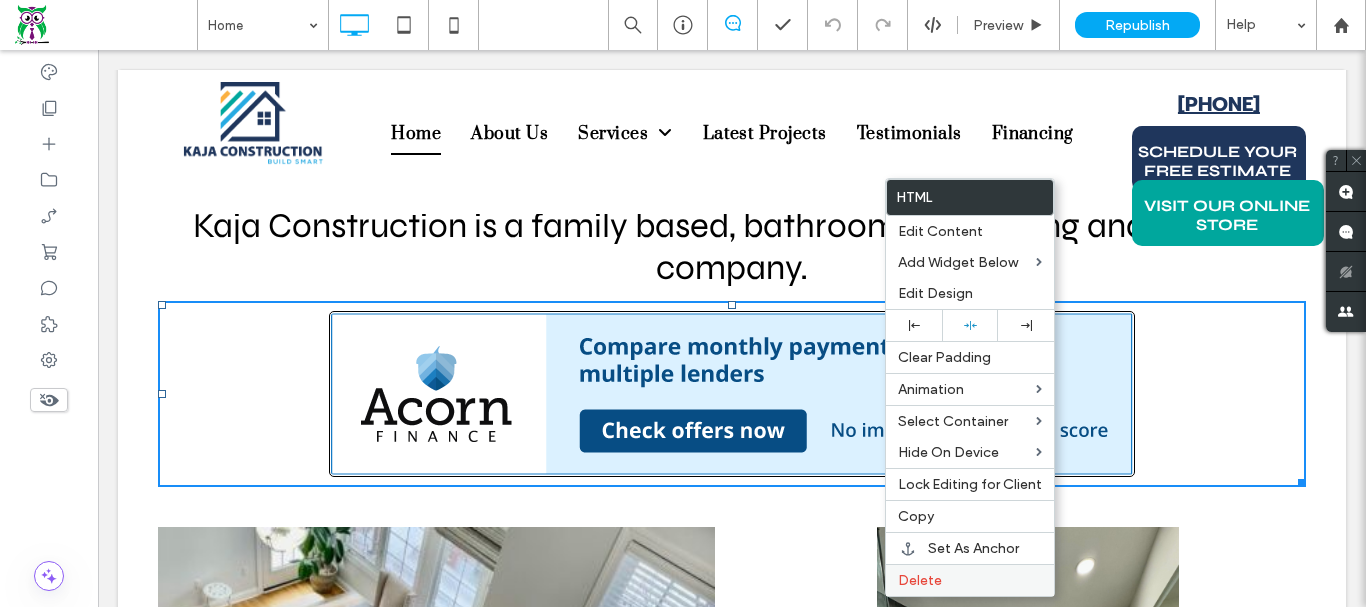 click on "Delete" at bounding box center [970, 580] 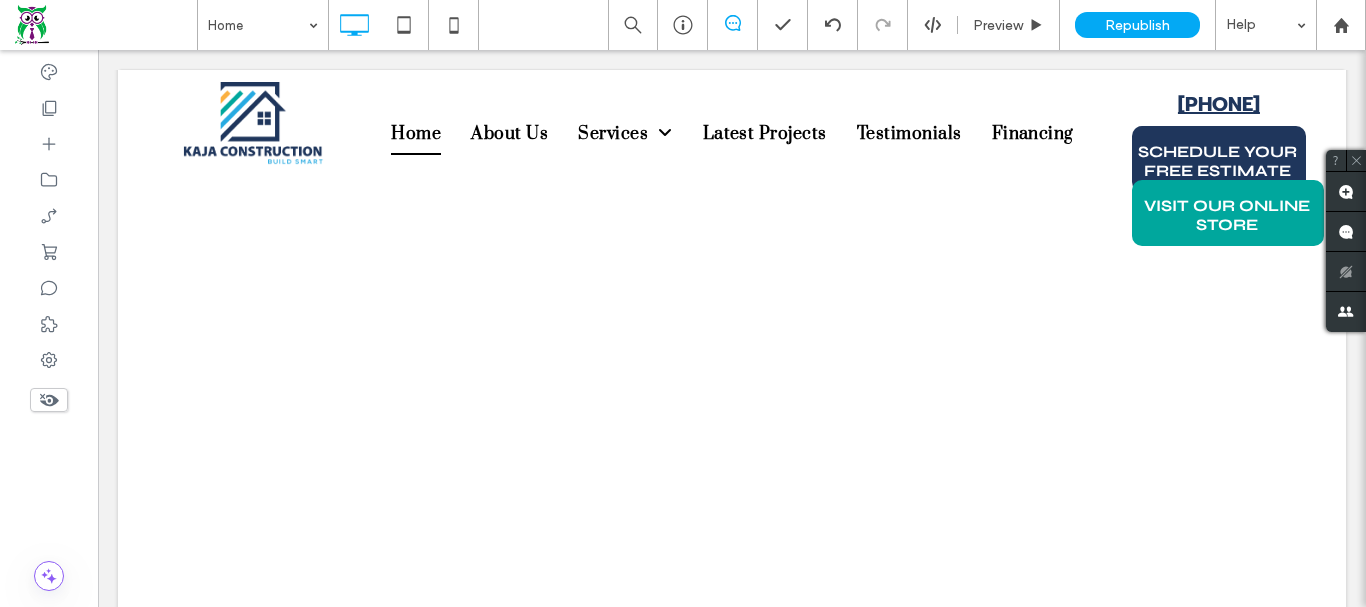 scroll, scrollTop: 0, scrollLeft: 0, axis: both 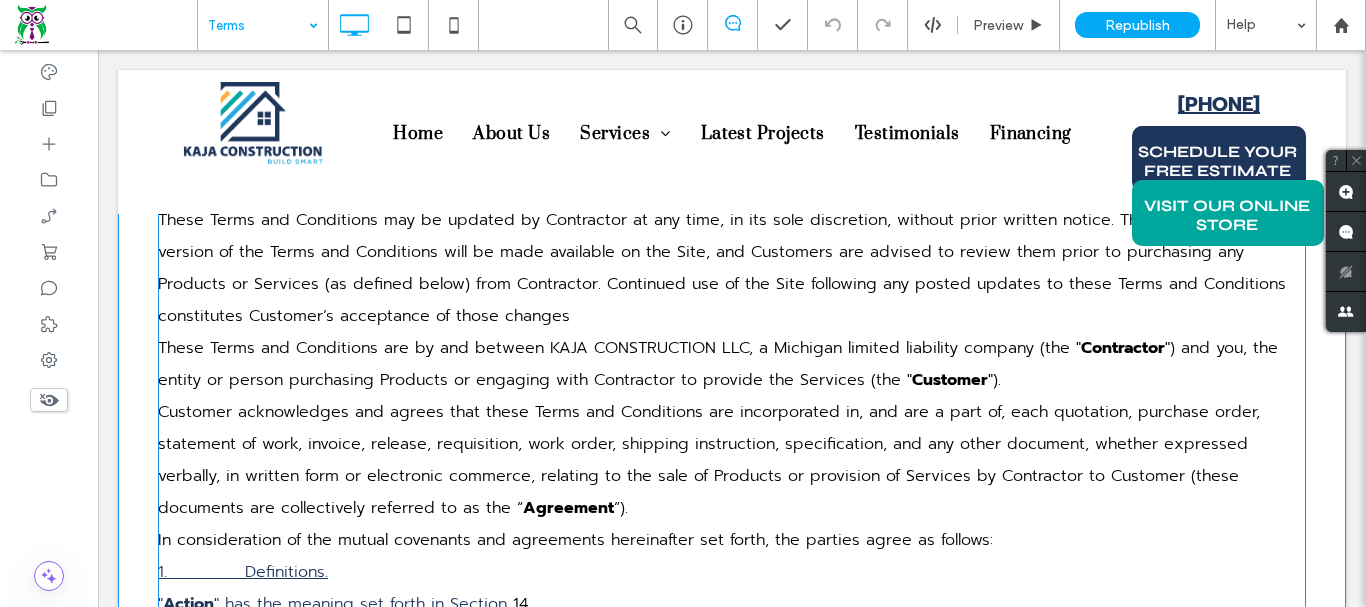 click on "These Terms and Conditions are by and between KAJA CONSTRUCTION LLC, a Michigan limited liability company (the "" at bounding box center (619, 348) 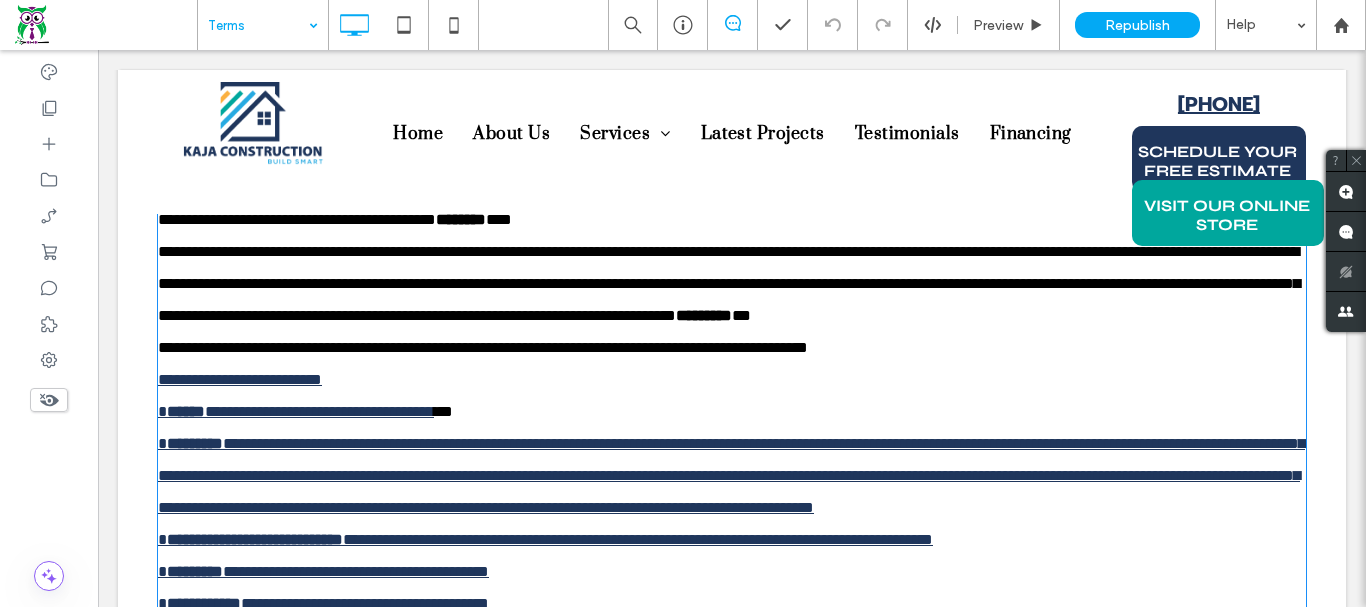 drag, startPoint x: 615, startPoint y: 79, endPoint x: 255, endPoint y: 606, distance: 638.2233 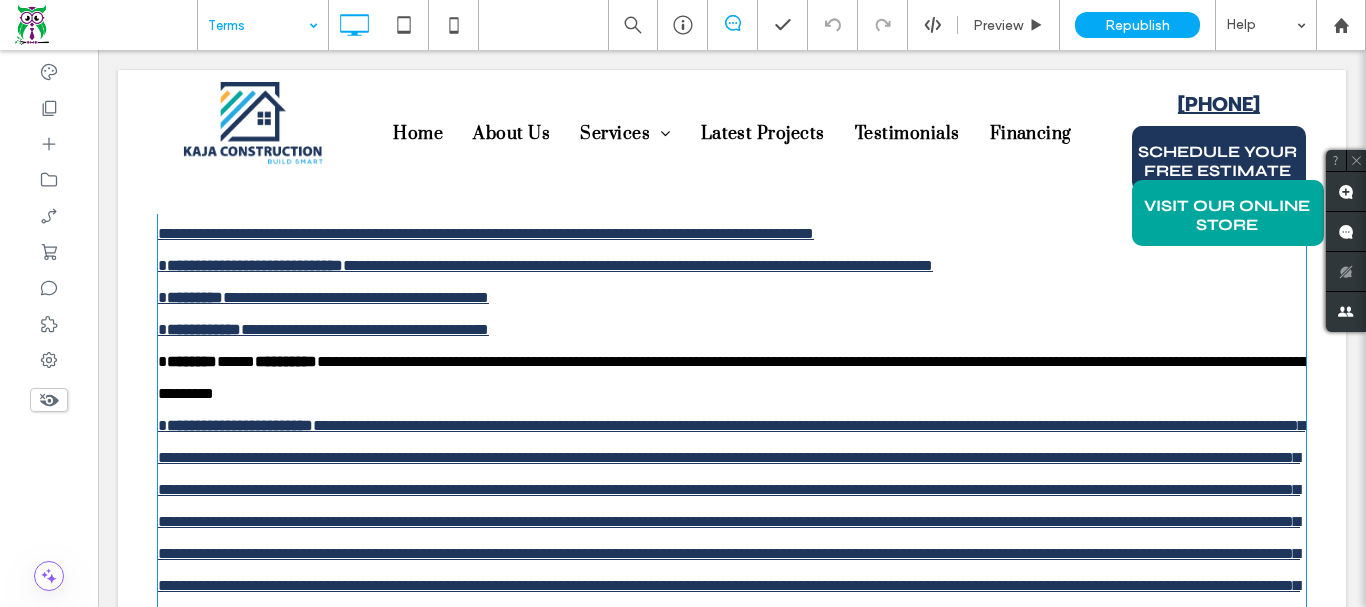type on "******" 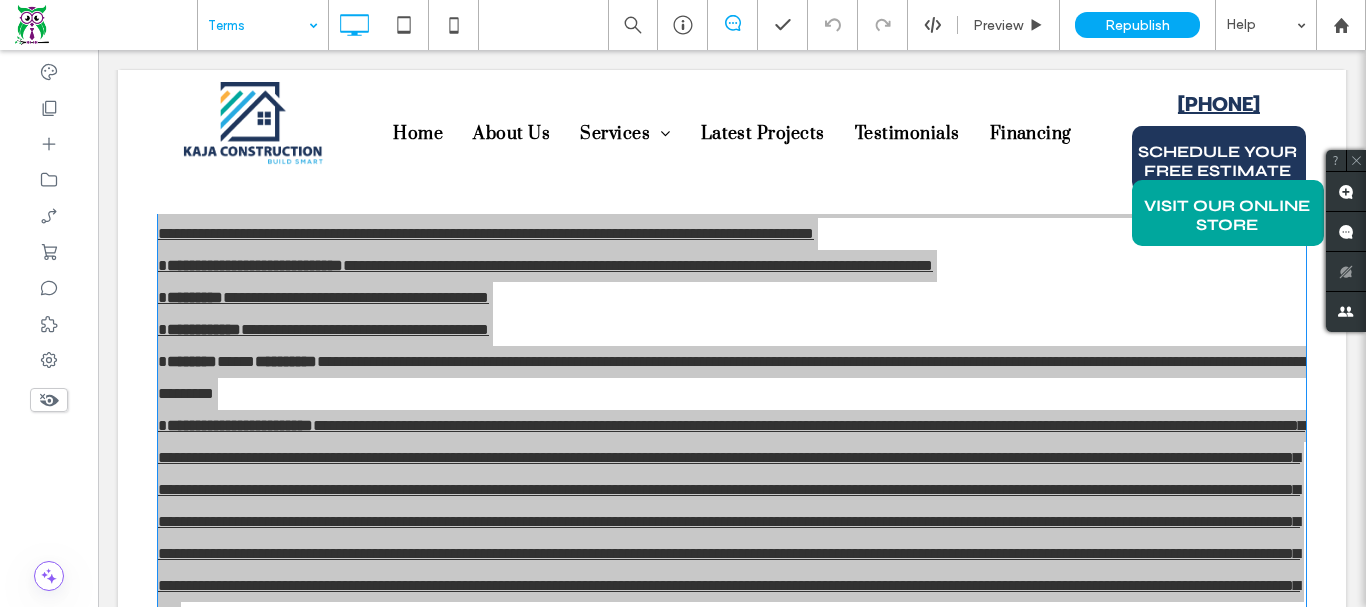 type on "*" 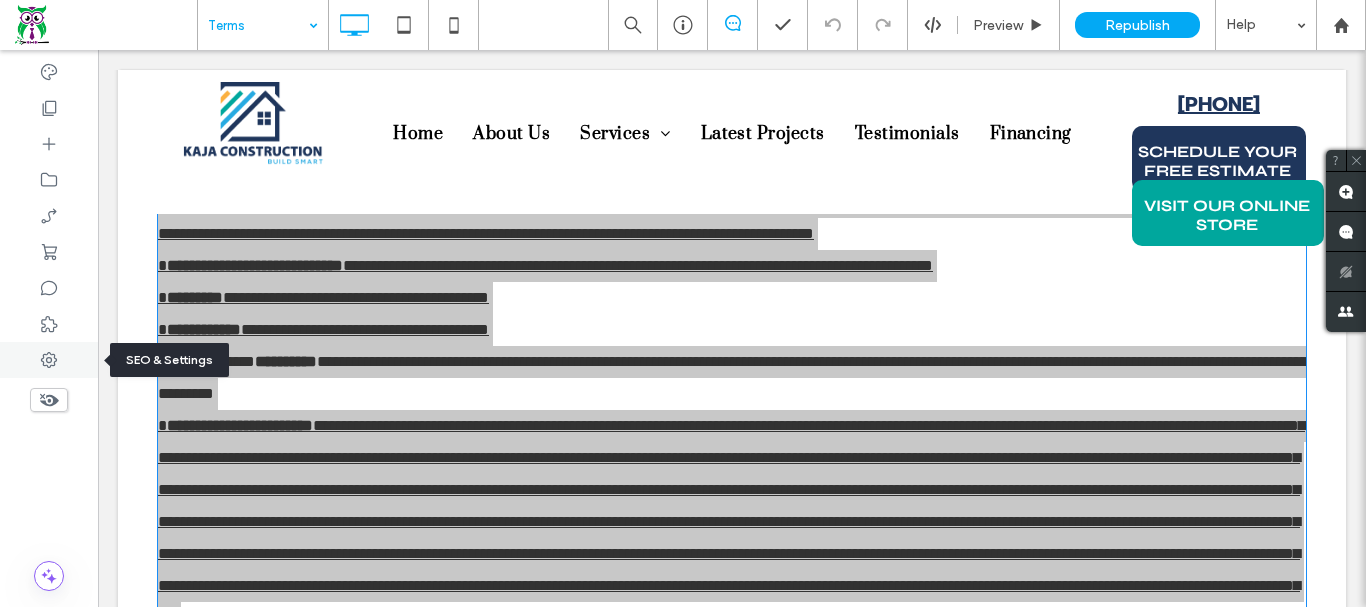 click at bounding box center (49, 360) 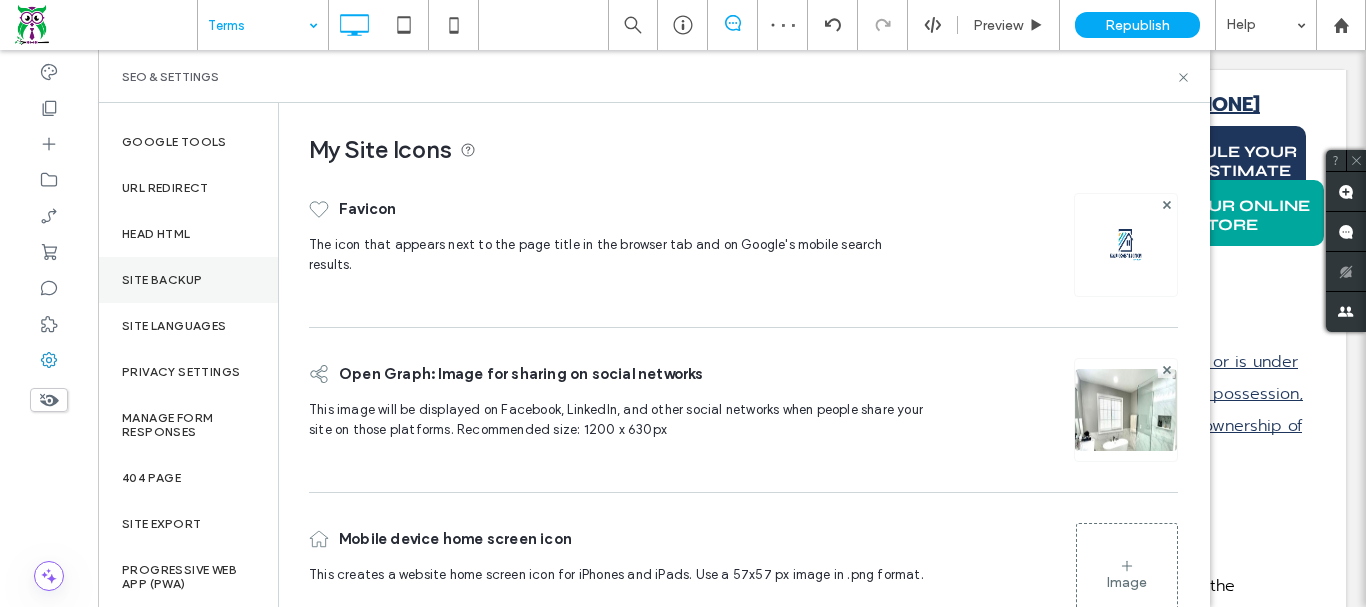 scroll, scrollTop: 0, scrollLeft: 0, axis: both 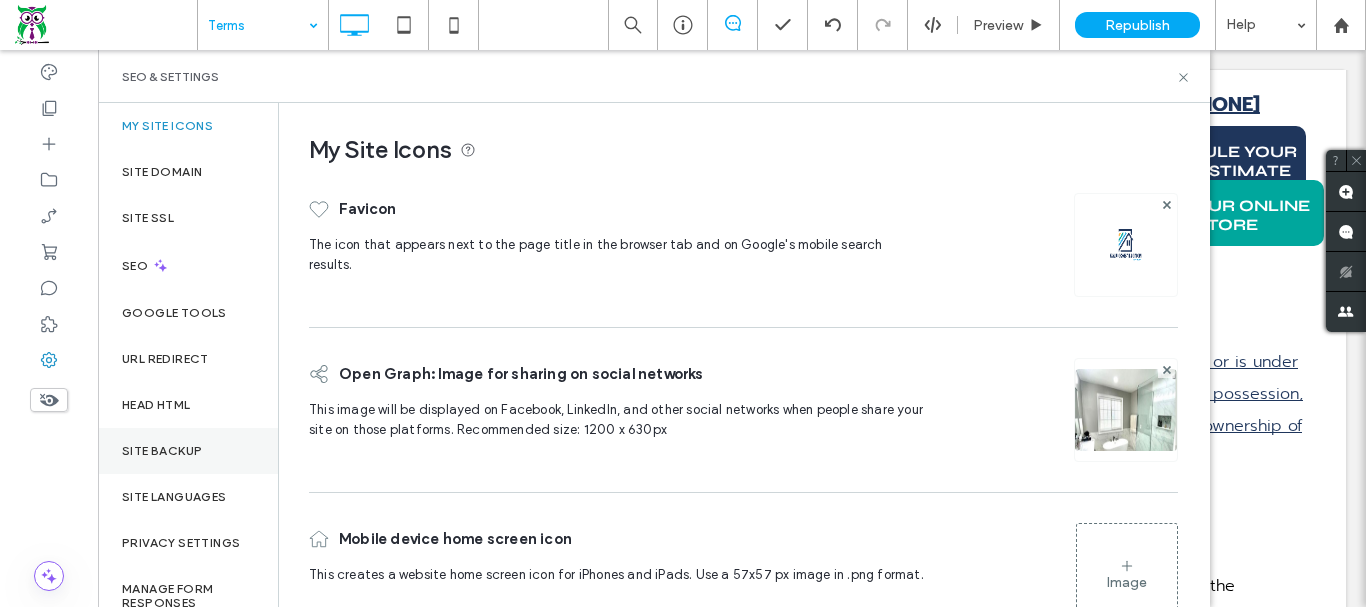 click on "Site Backup" at bounding box center (162, 451) 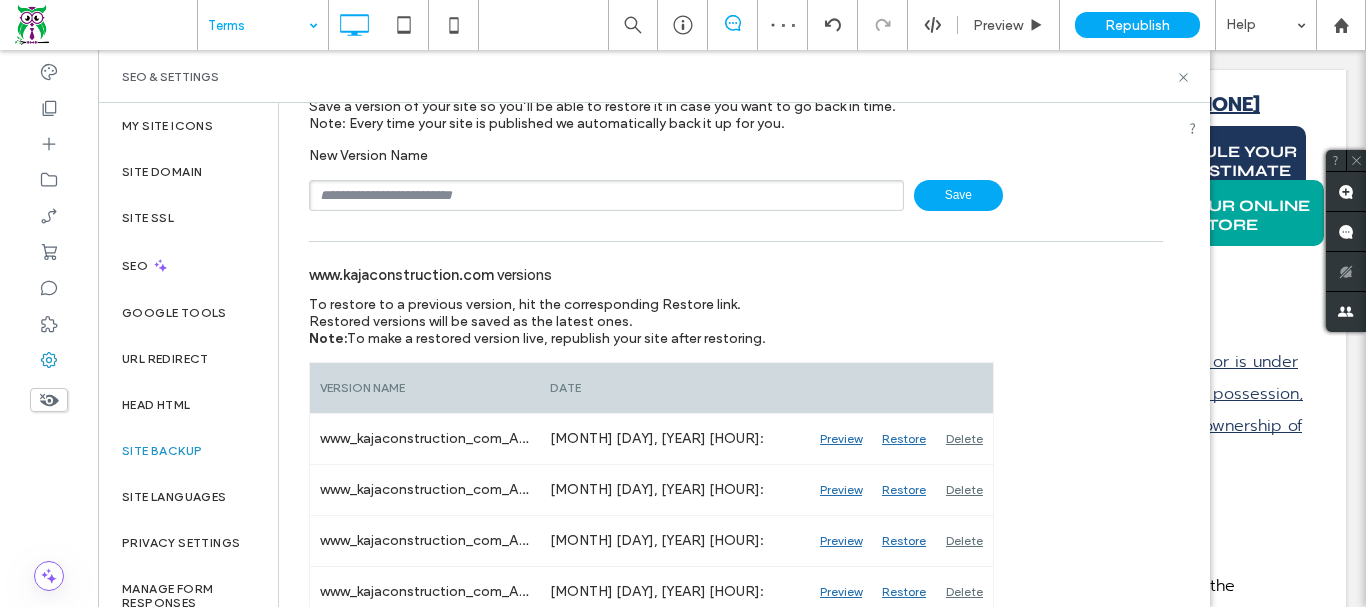 scroll, scrollTop: 100, scrollLeft: 0, axis: vertical 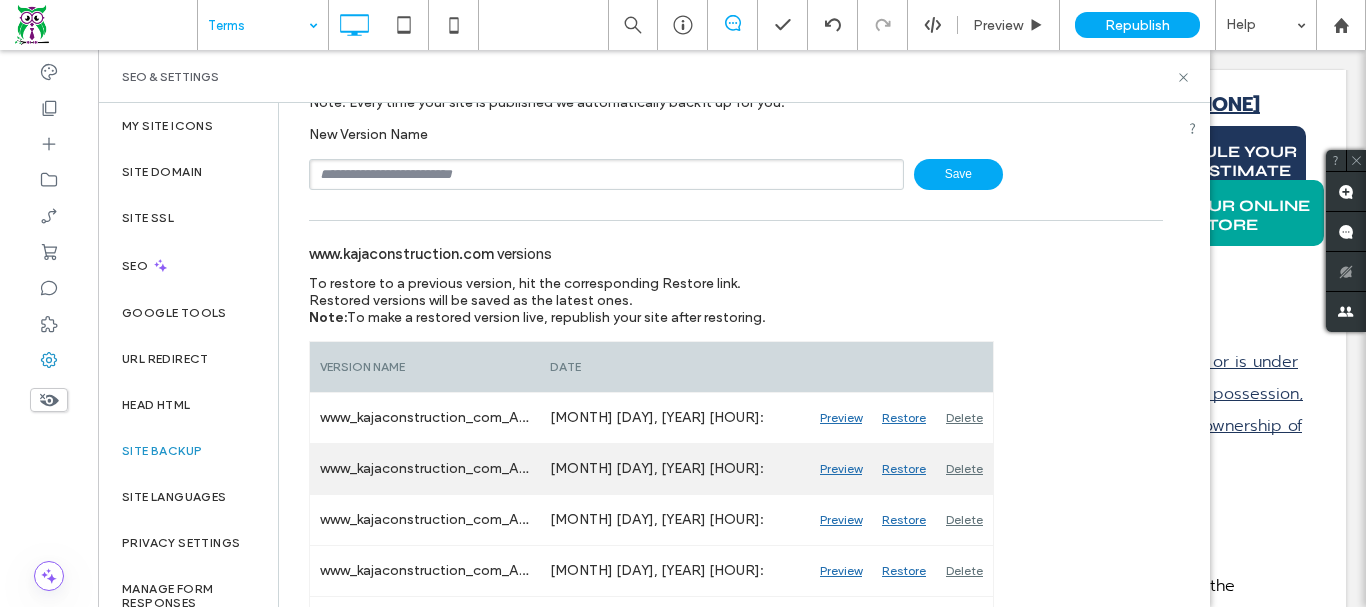 click on "Restore" at bounding box center [904, 469] 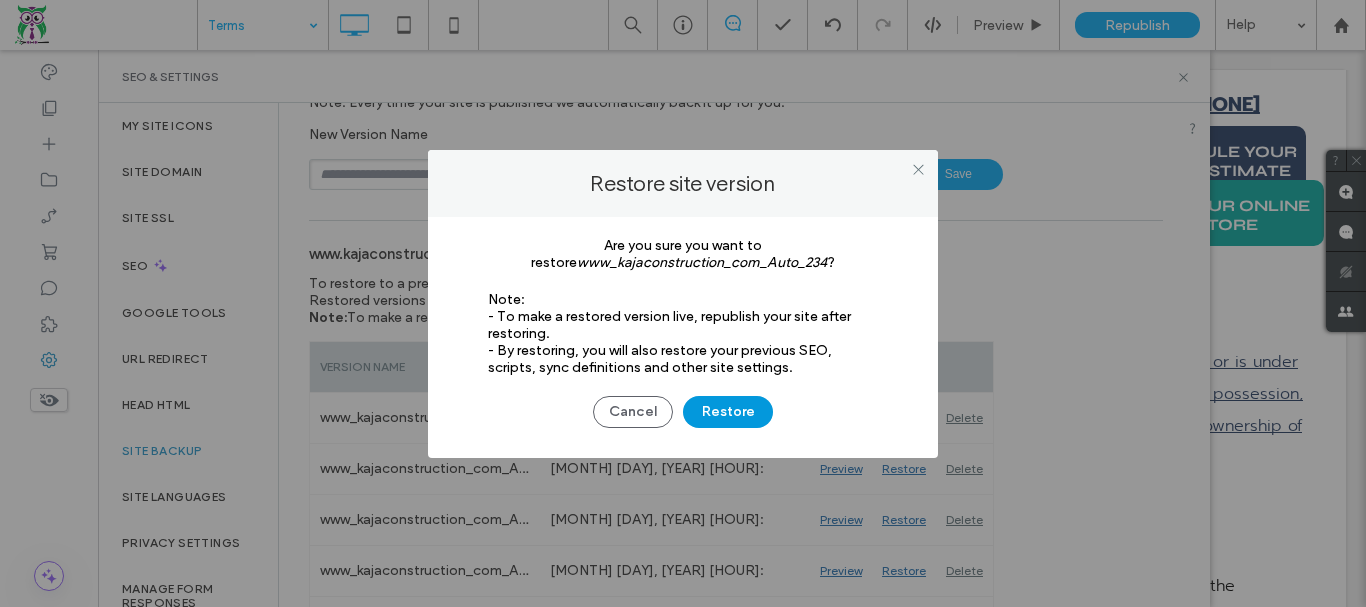 click on "Restore" at bounding box center (728, 412) 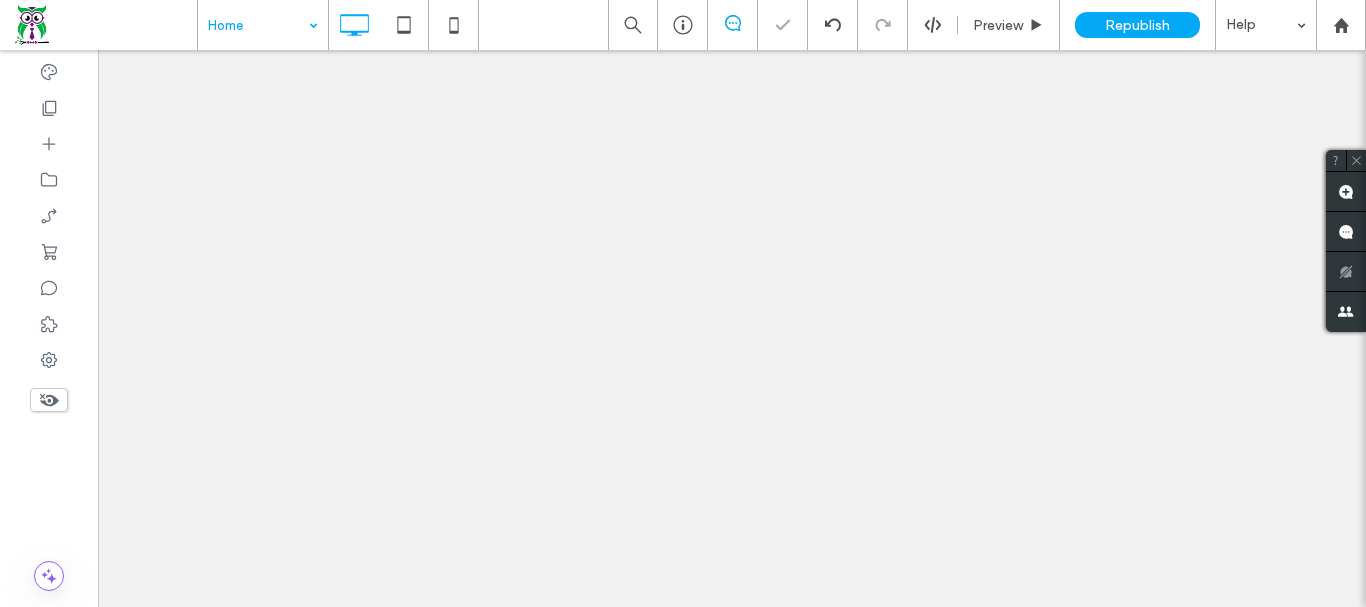 scroll, scrollTop: 0, scrollLeft: 0, axis: both 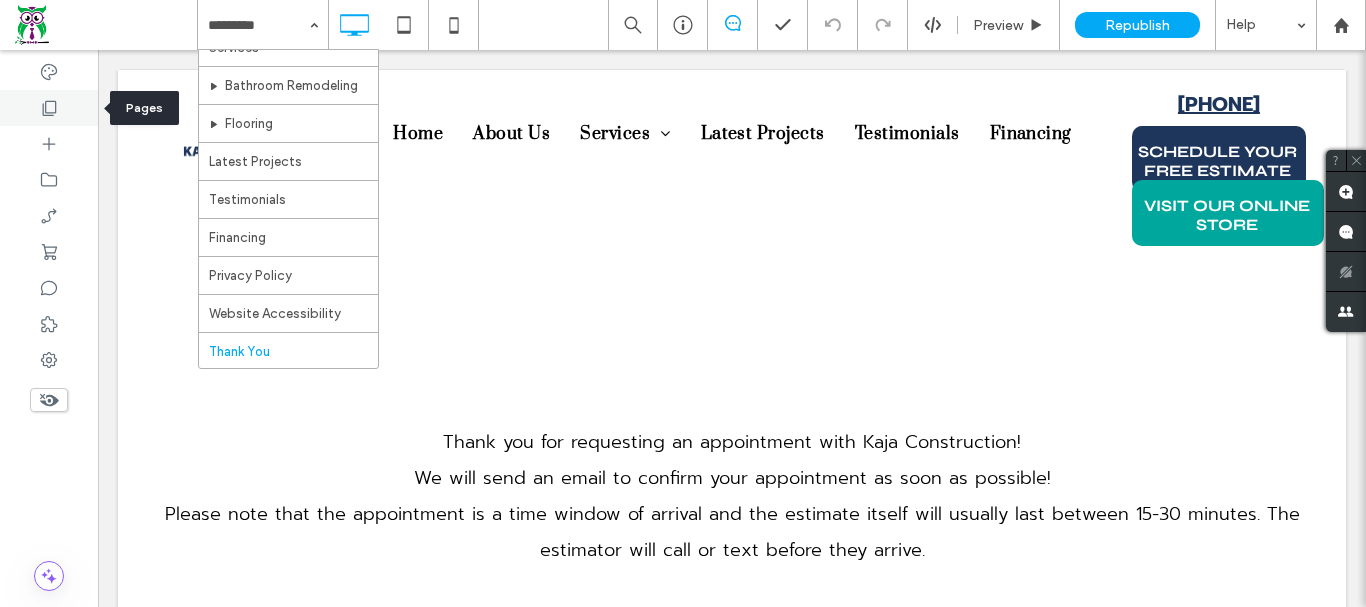 click 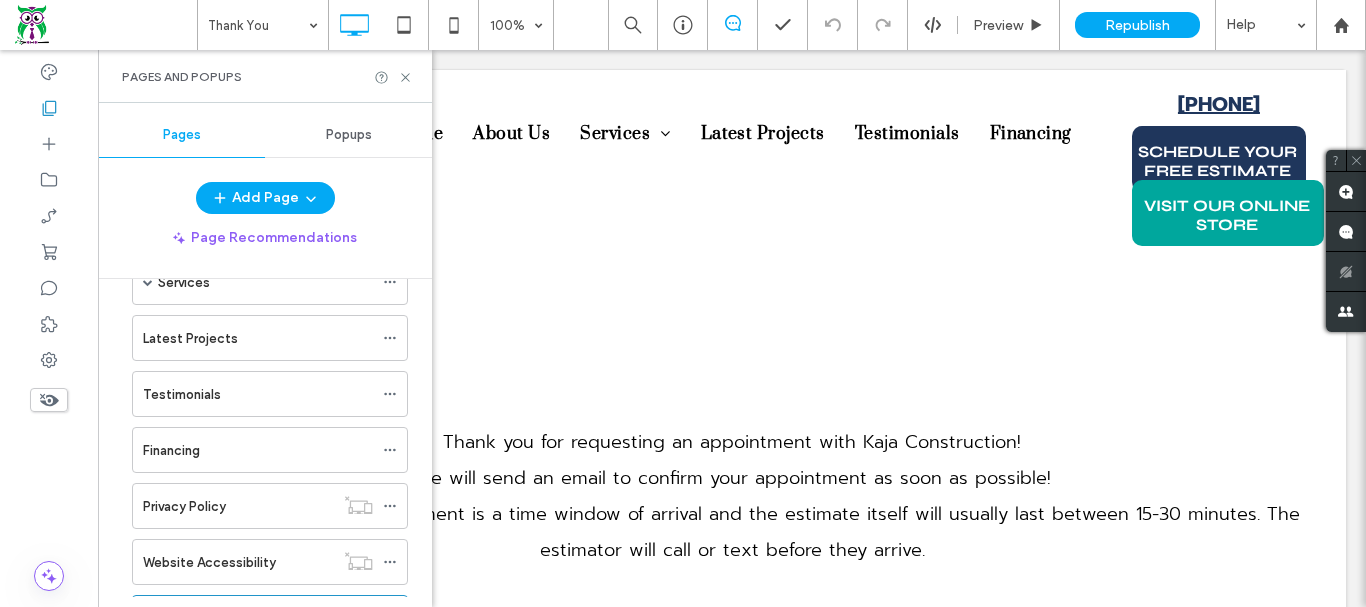 scroll, scrollTop: 300, scrollLeft: 0, axis: vertical 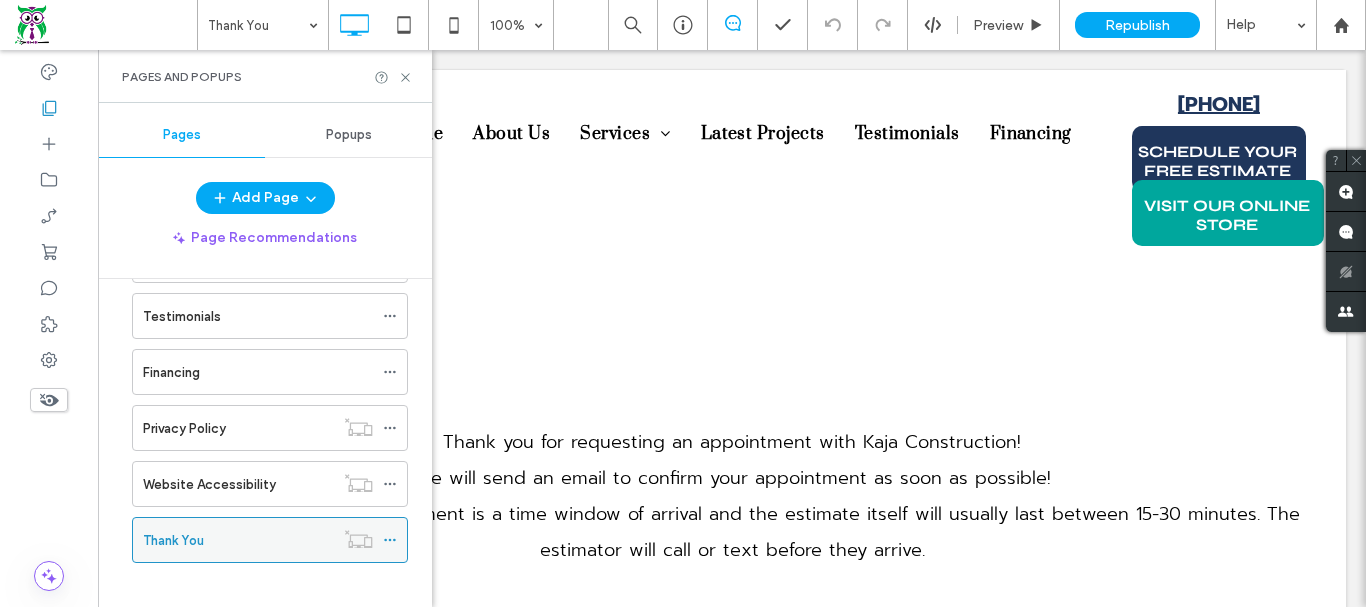 click 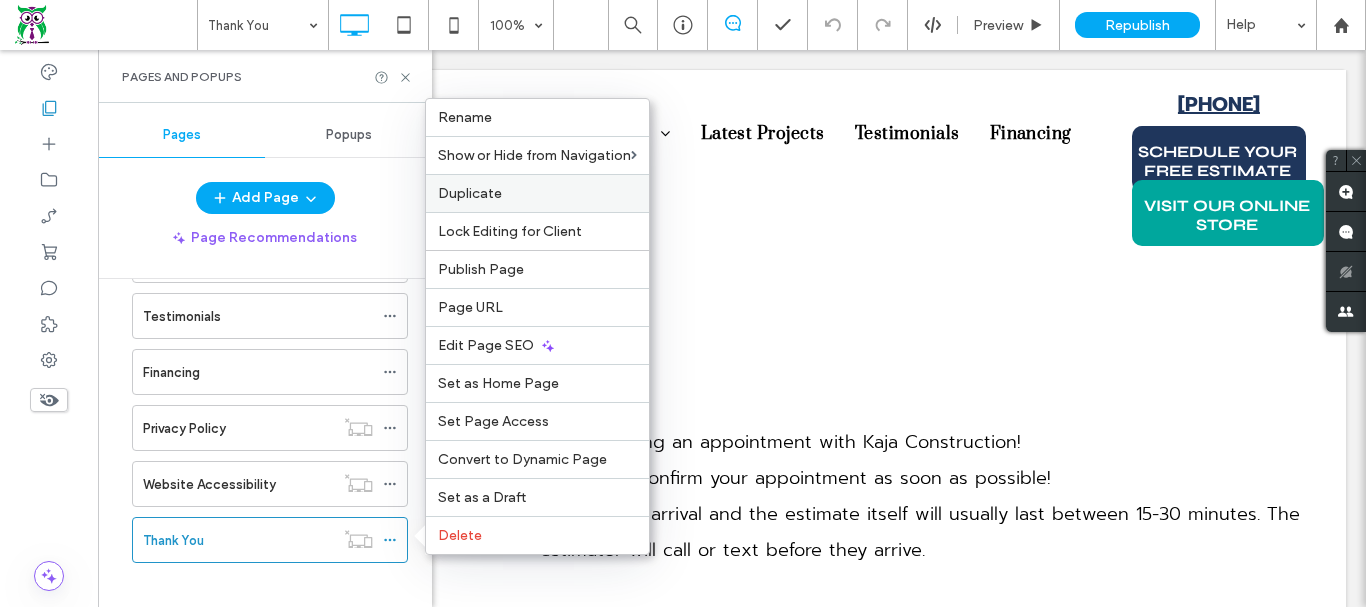 click on "Duplicate" at bounding box center [537, 193] 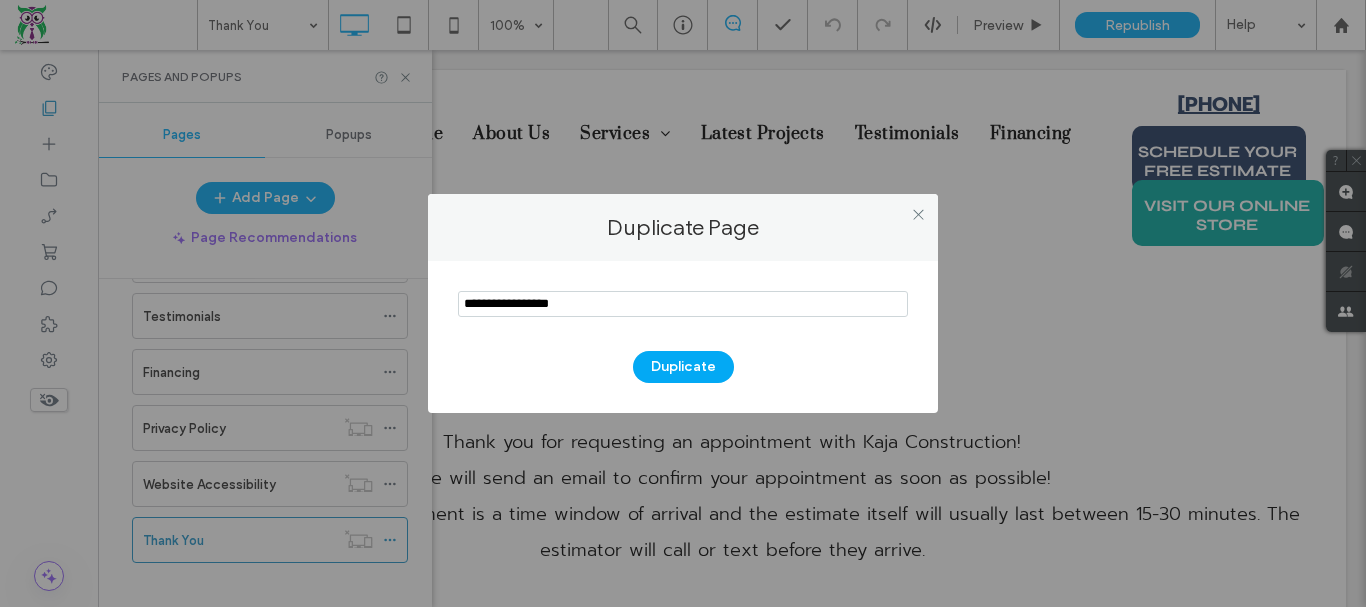 drag, startPoint x: 620, startPoint y: 309, endPoint x: 396, endPoint y: 298, distance: 224.26993 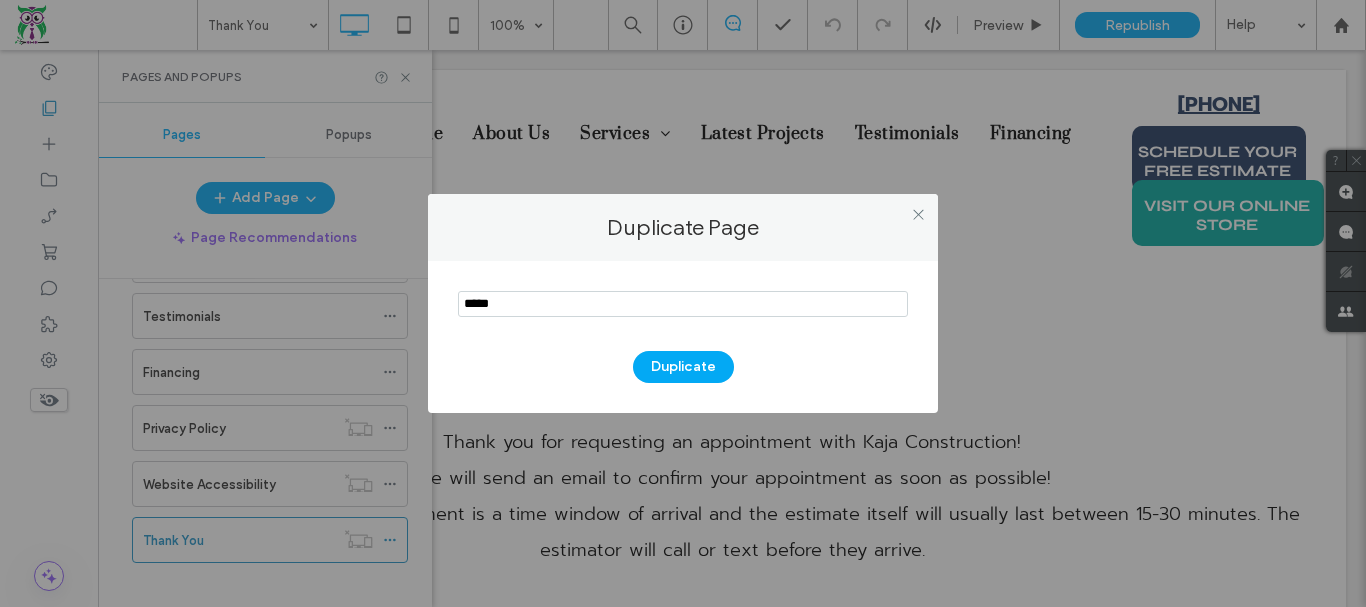drag, startPoint x: 628, startPoint y: 306, endPoint x: 433, endPoint y: 297, distance: 195.20758 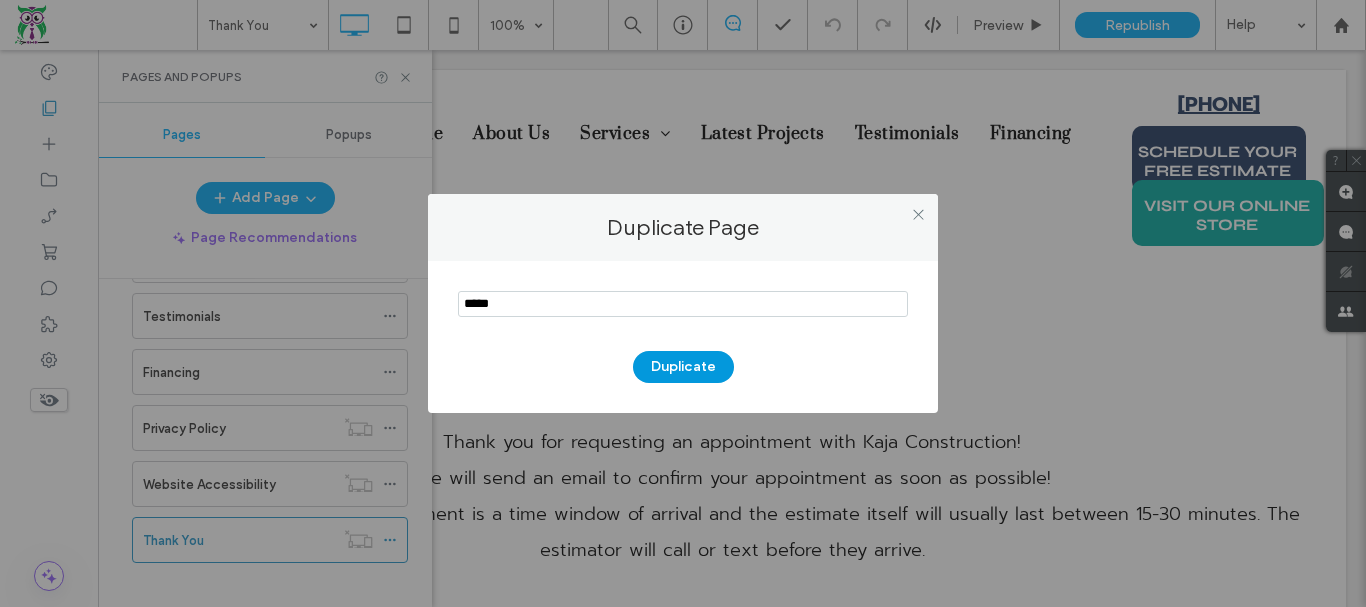 click on "Duplicate" at bounding box center (683, 367) 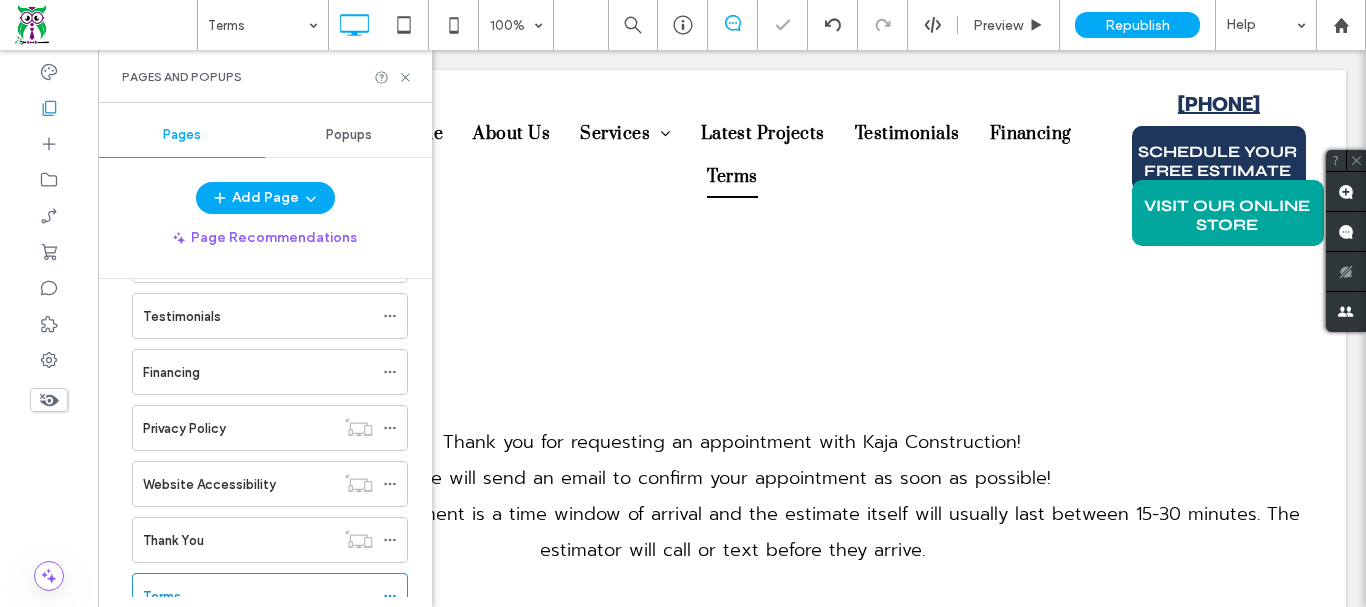 scroll, scrollTop: 0, scrollLeft: 0, axis: both 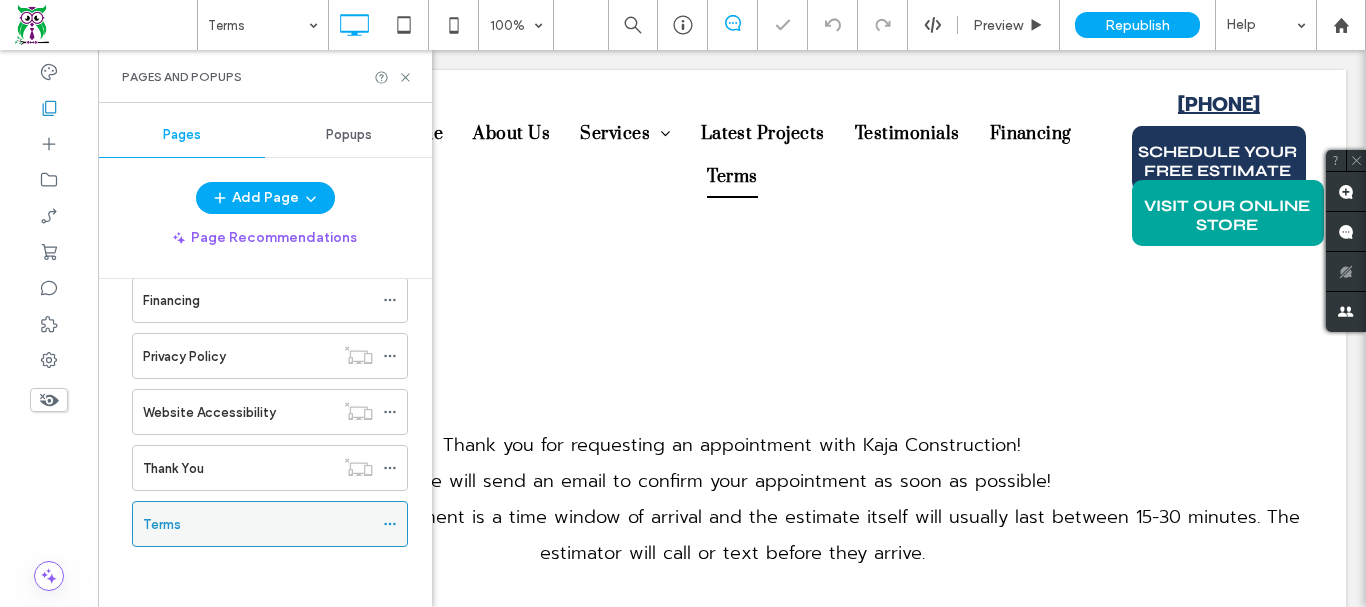 click 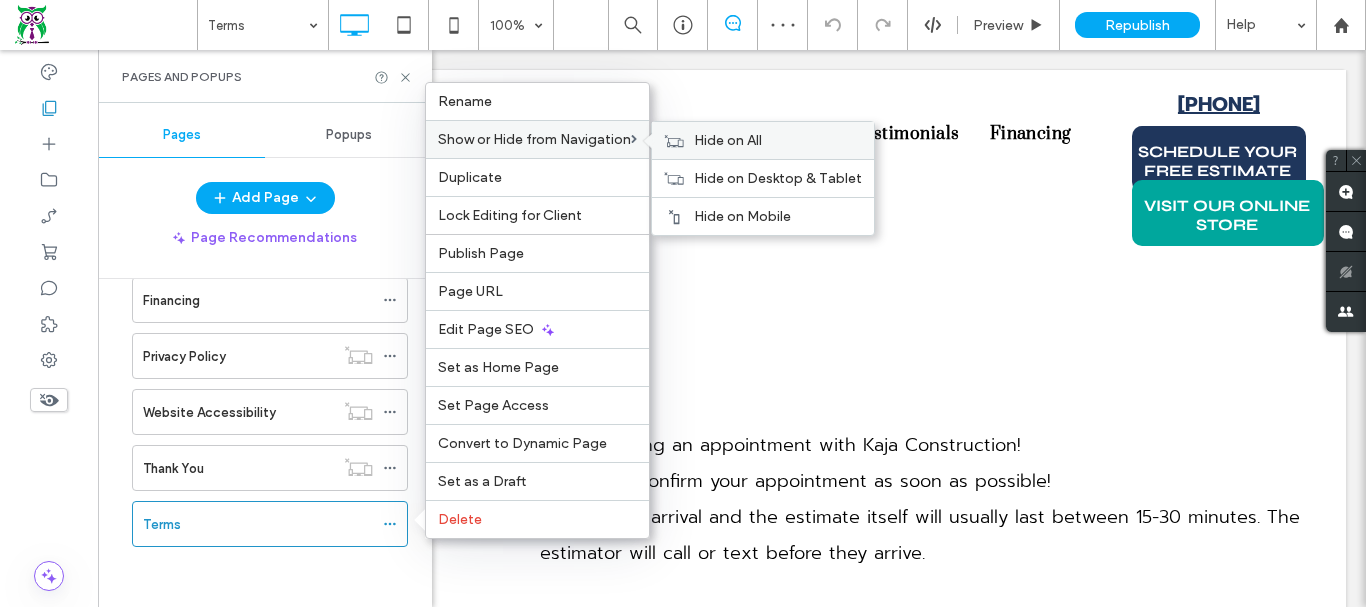 click on "Hide on All" at bounding box center (728, 140) 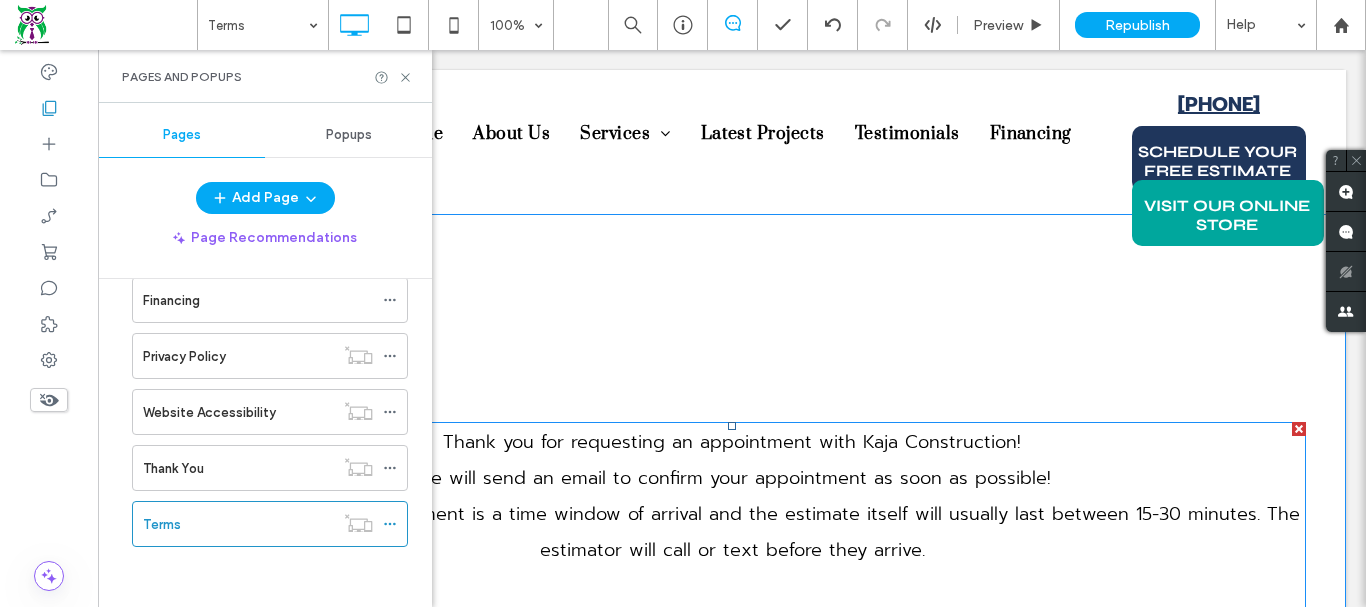 click on "We will send an email to confirm your appointment as soon as possible!" at bounding box center [732, 478] 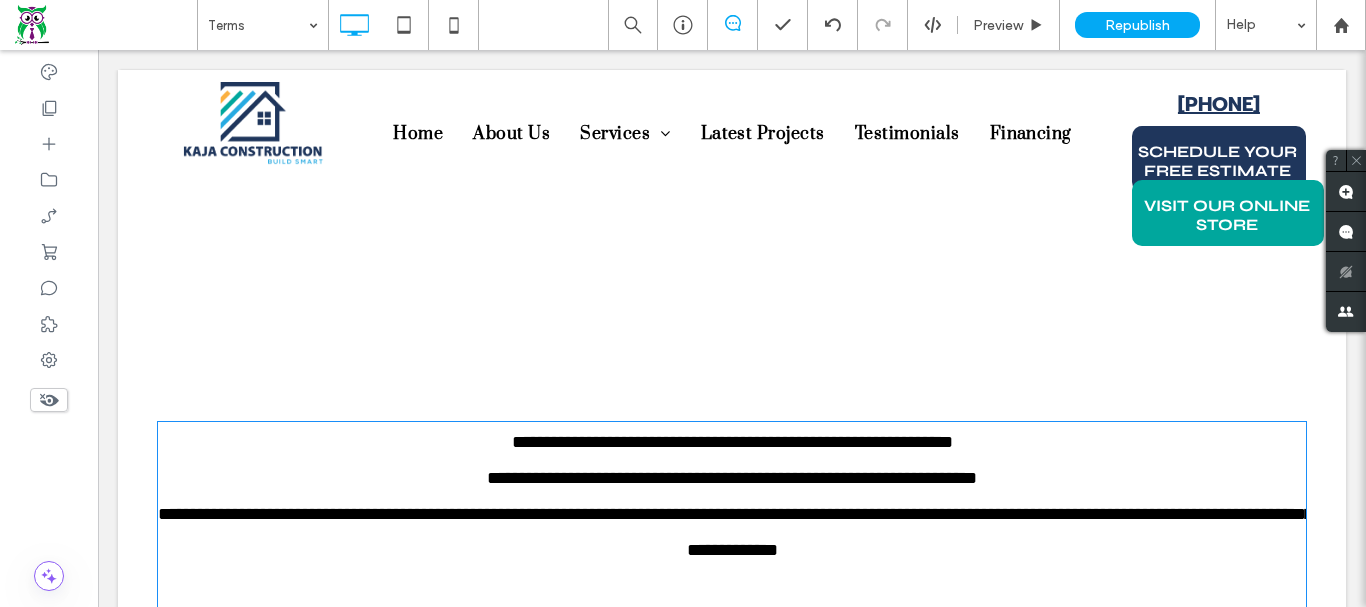type on "******" 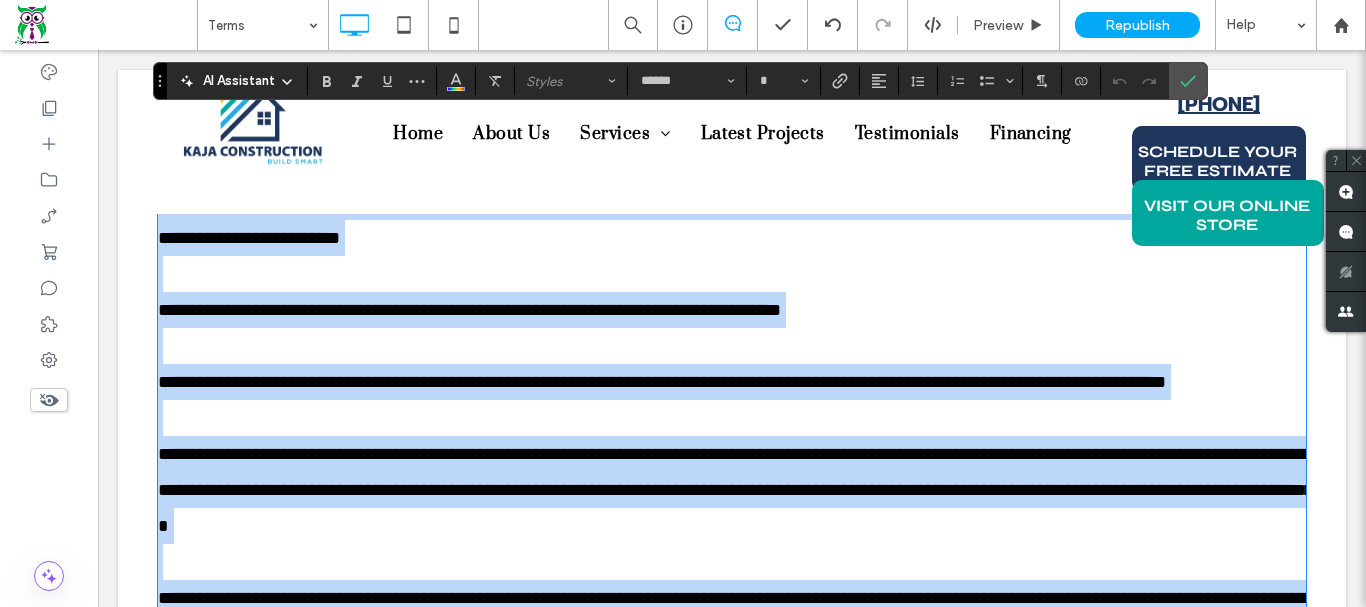 click on "**********" at bounding box center [732, 10082] 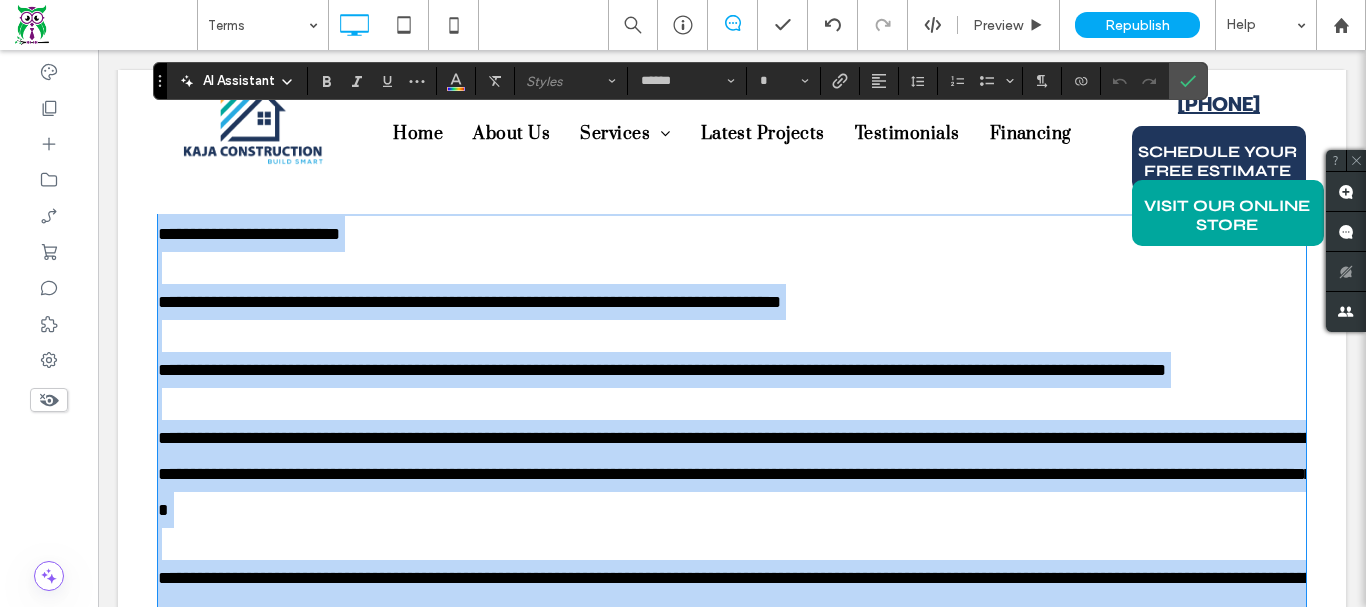 scroll, scrollTop: 22998, scrollLeft: 0, axis: vertical 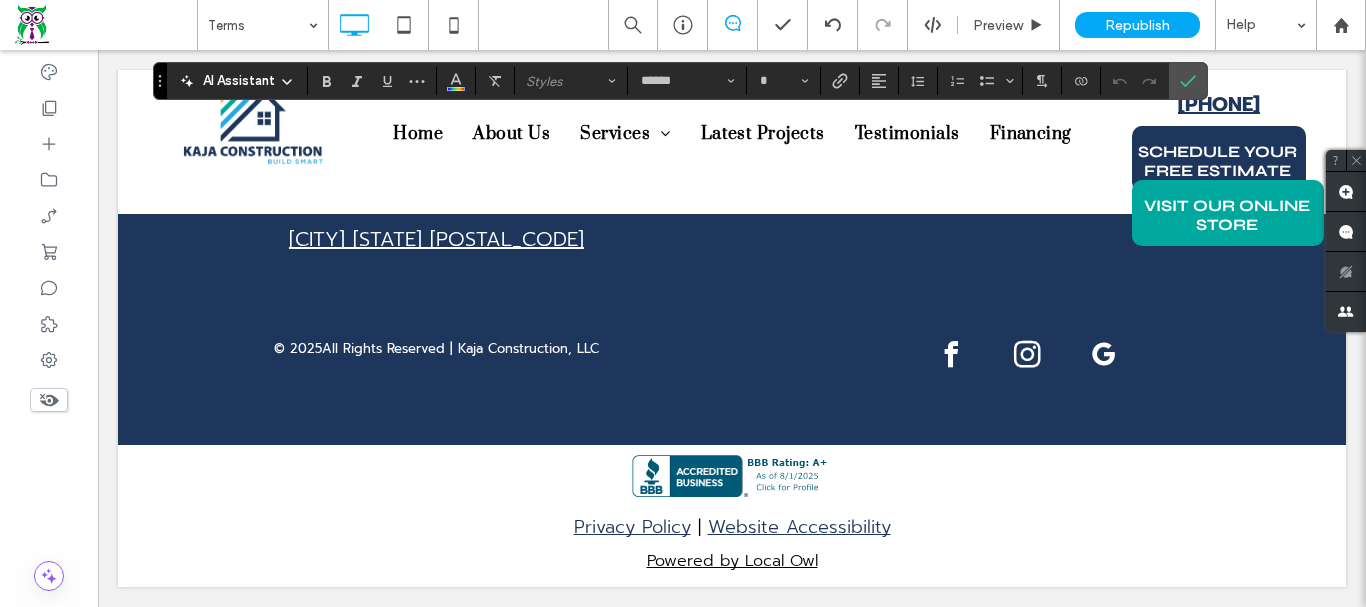 type on "**" 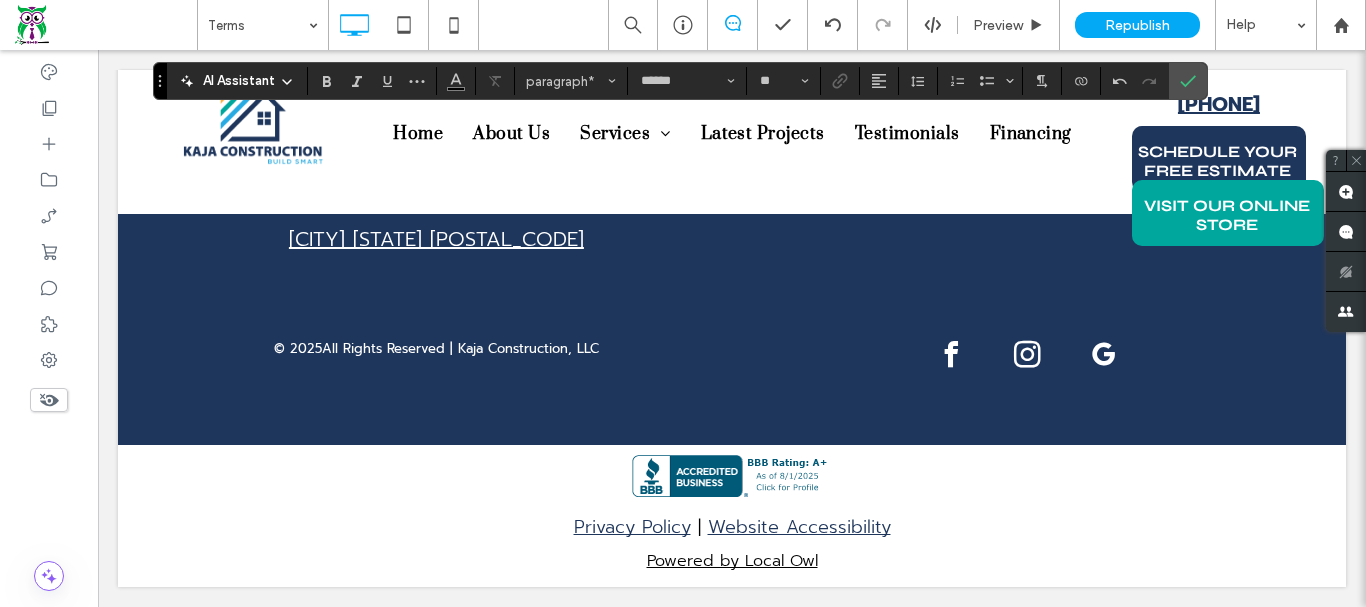 type 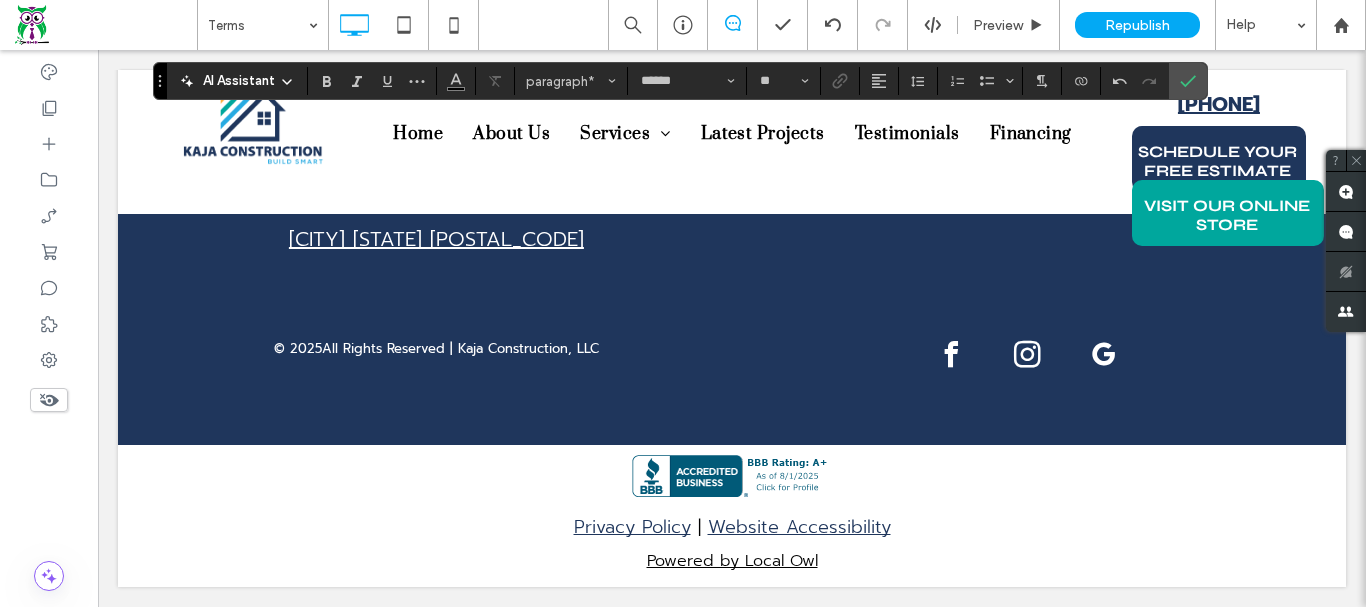 type on "**" 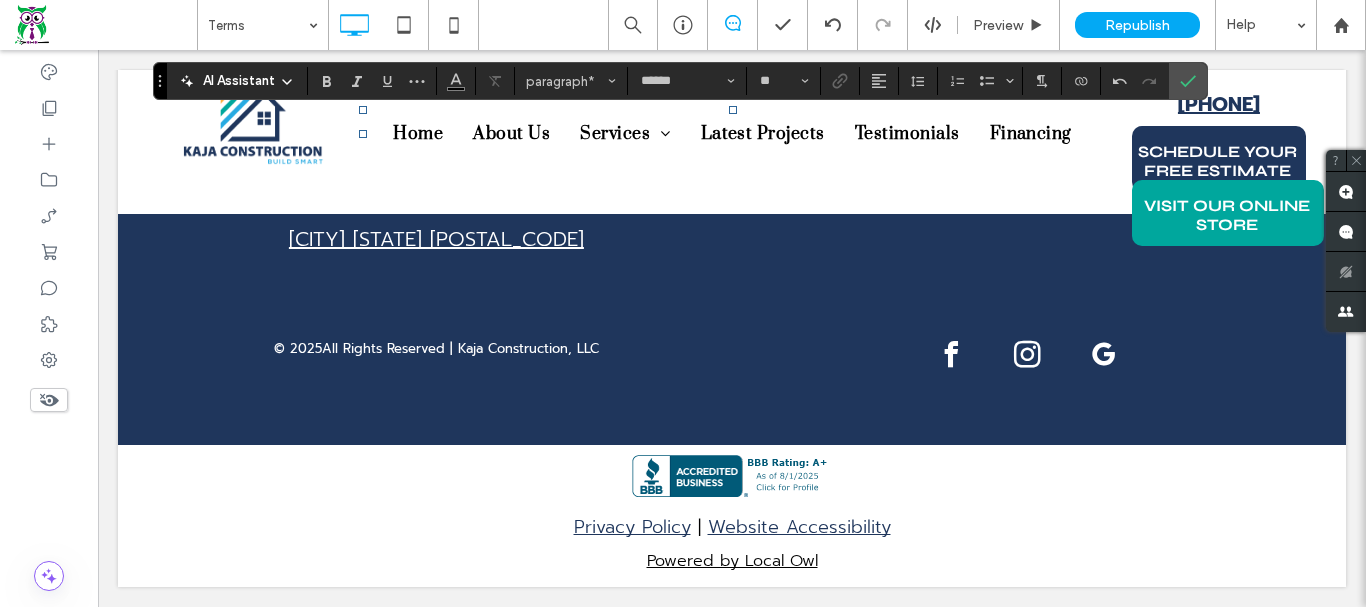 scroll, scrollTop: 22098, scrollLeft: 0, axis: vertical 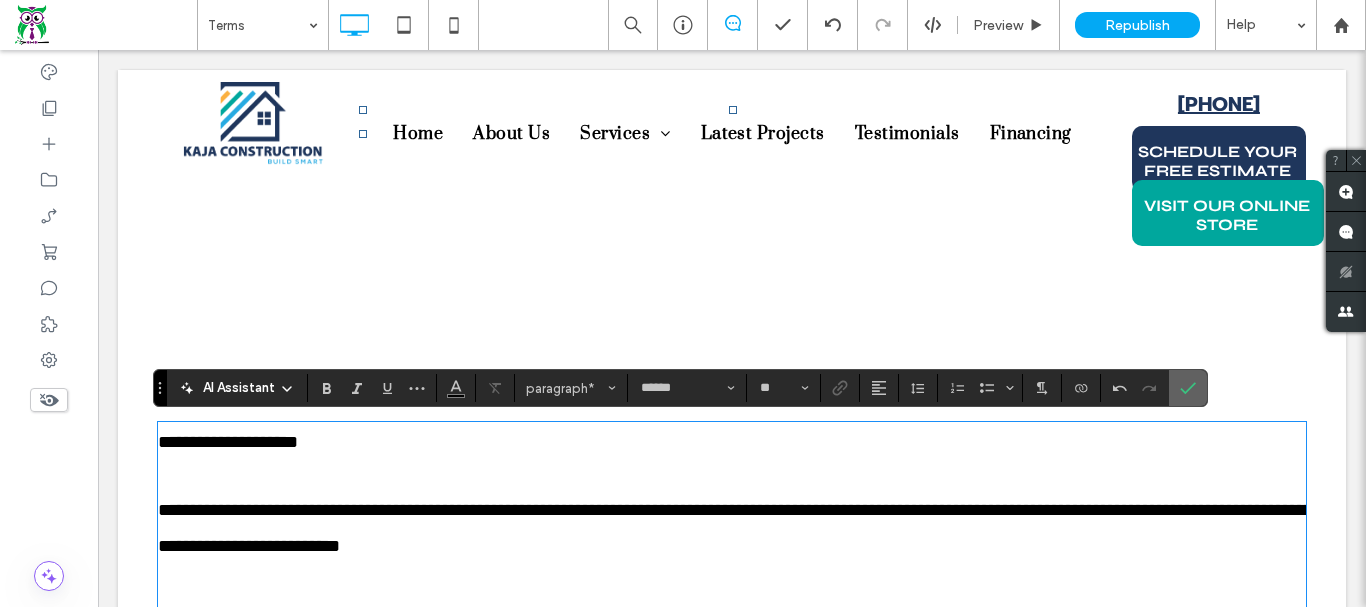 click at bounding box center [1188, 388] 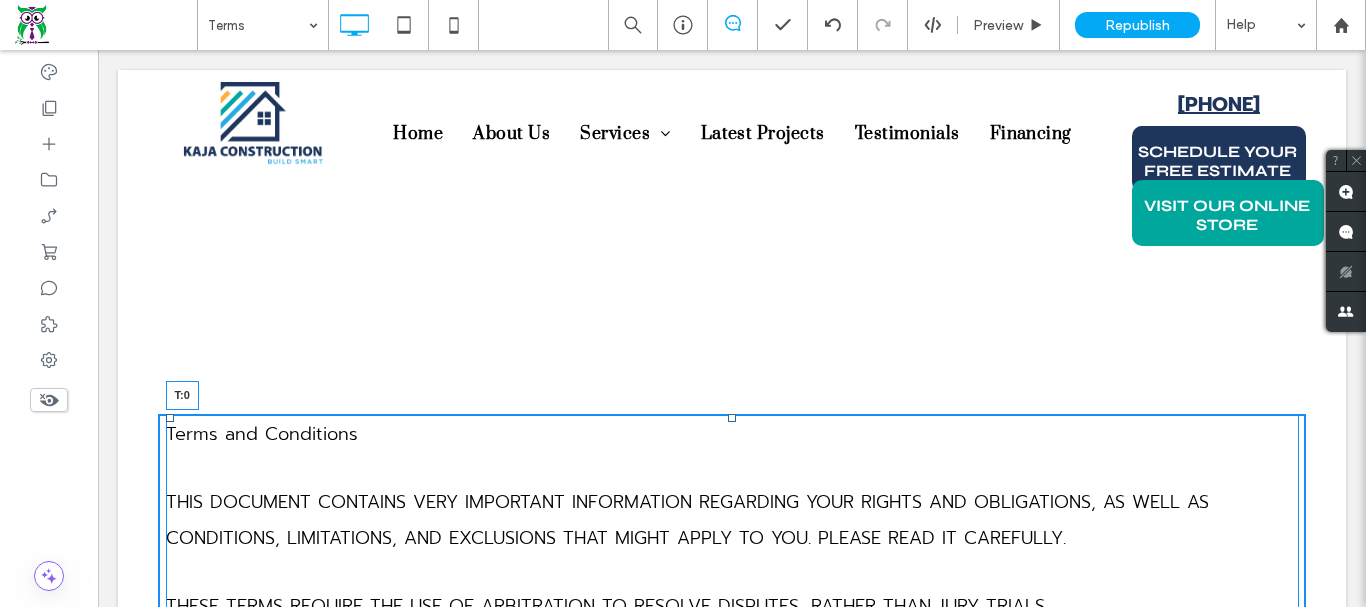 drag, startPoint x: 727, startPoint y: 425, endPoint x: 718, endPoint y: 418, distance: 11.401754 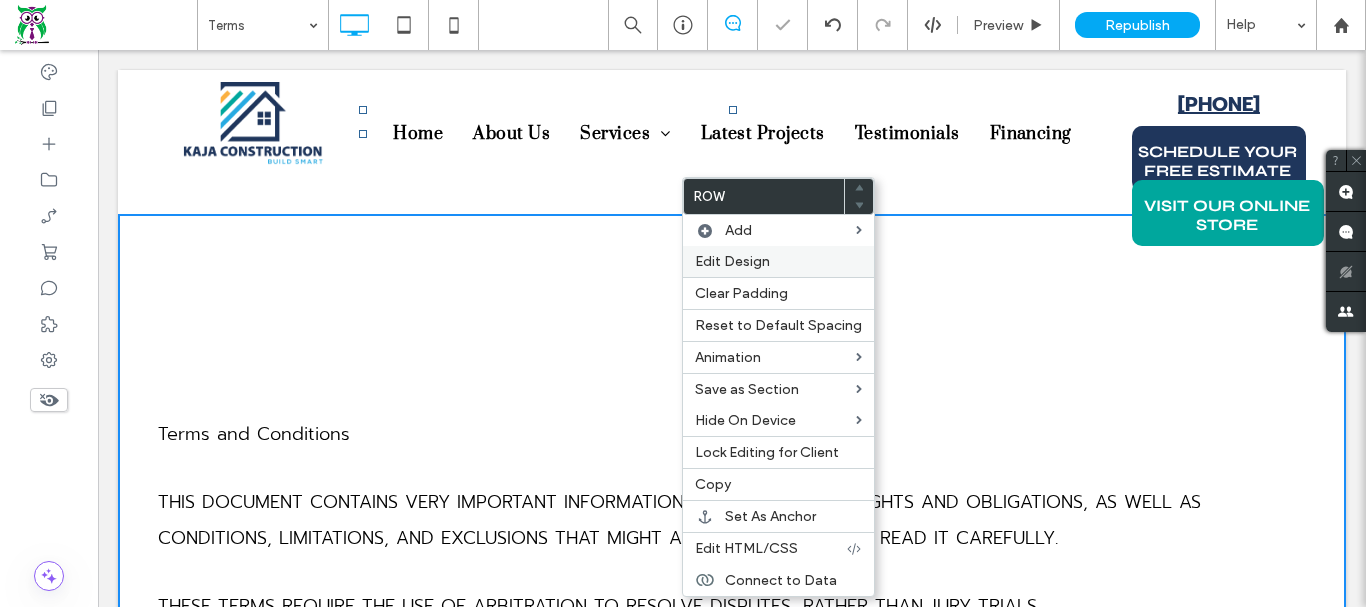 click on "Edit Design" at bounding box center [732, 261] 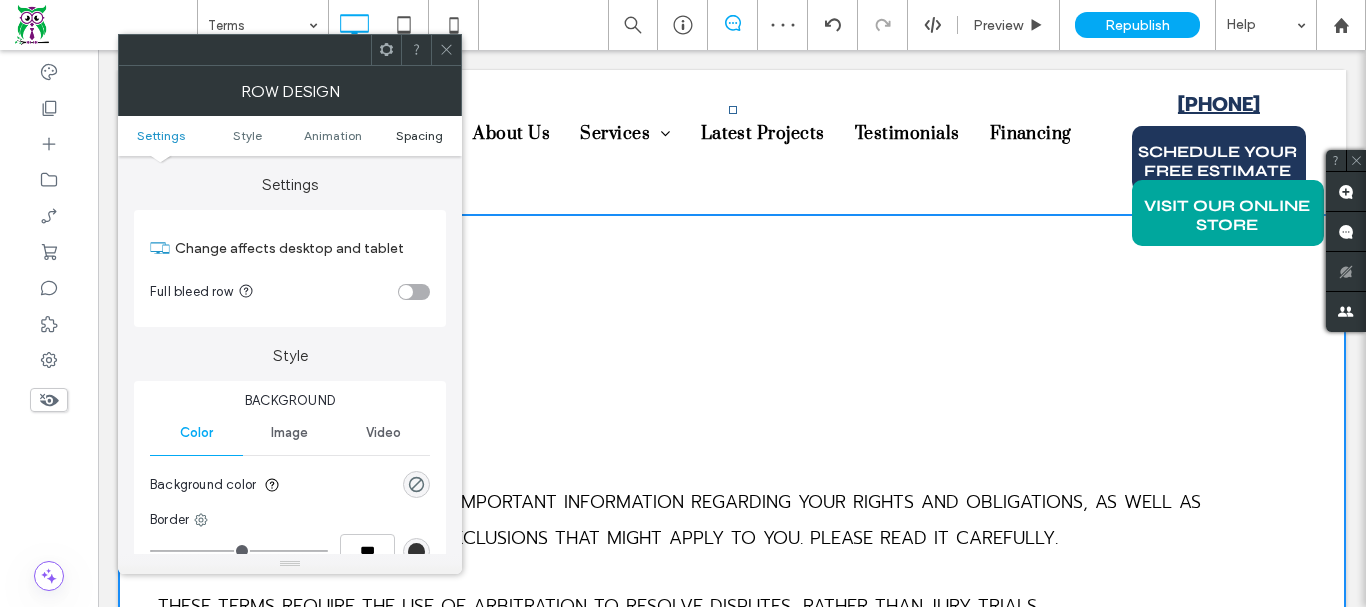 click on "Spacing" at bounding box center [419, 135] 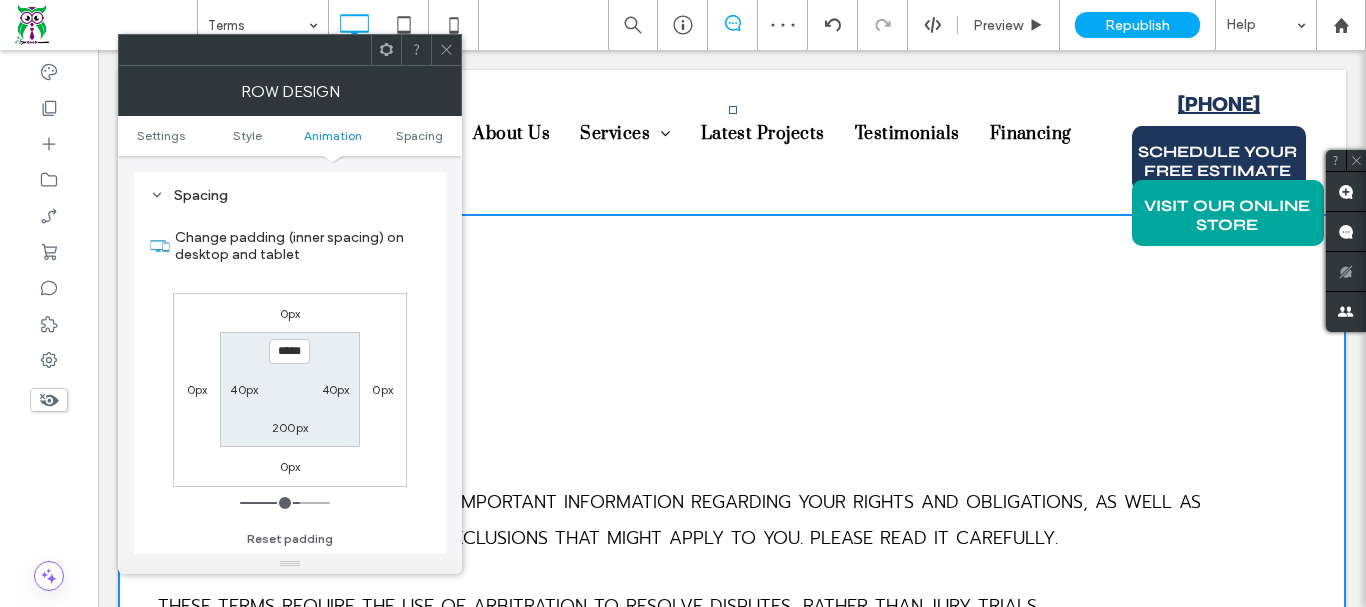 scroll, scrollTop: 565, scrollLeft: 0, axis: vertical 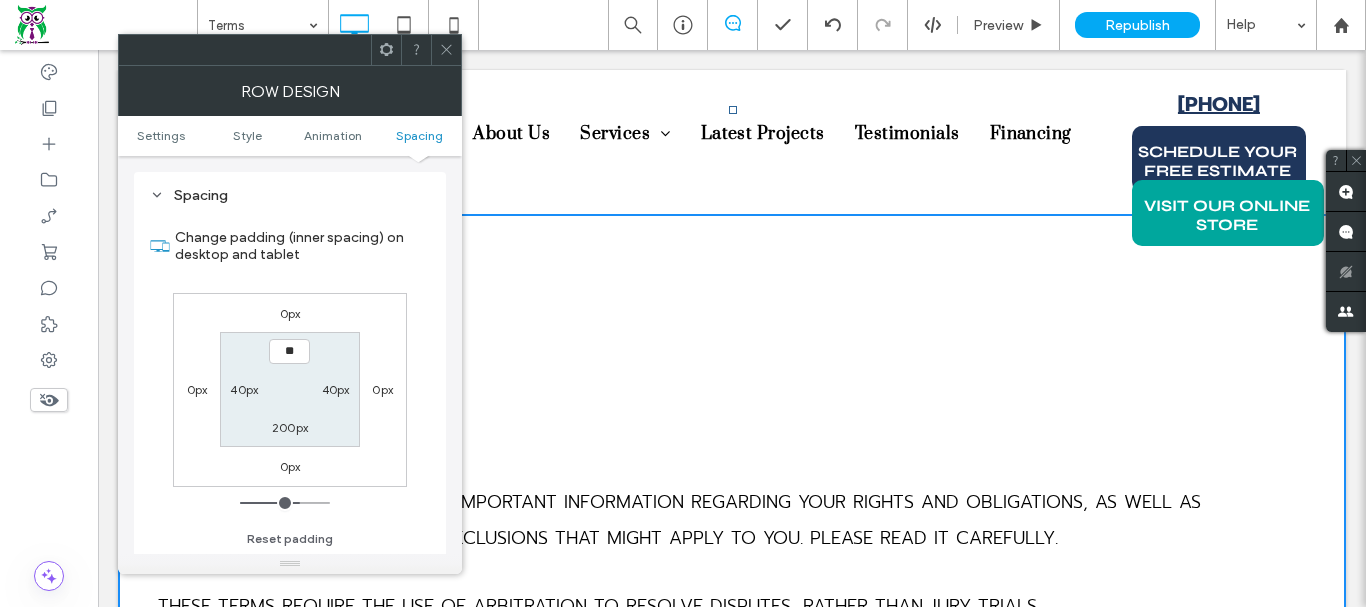 type on "****" 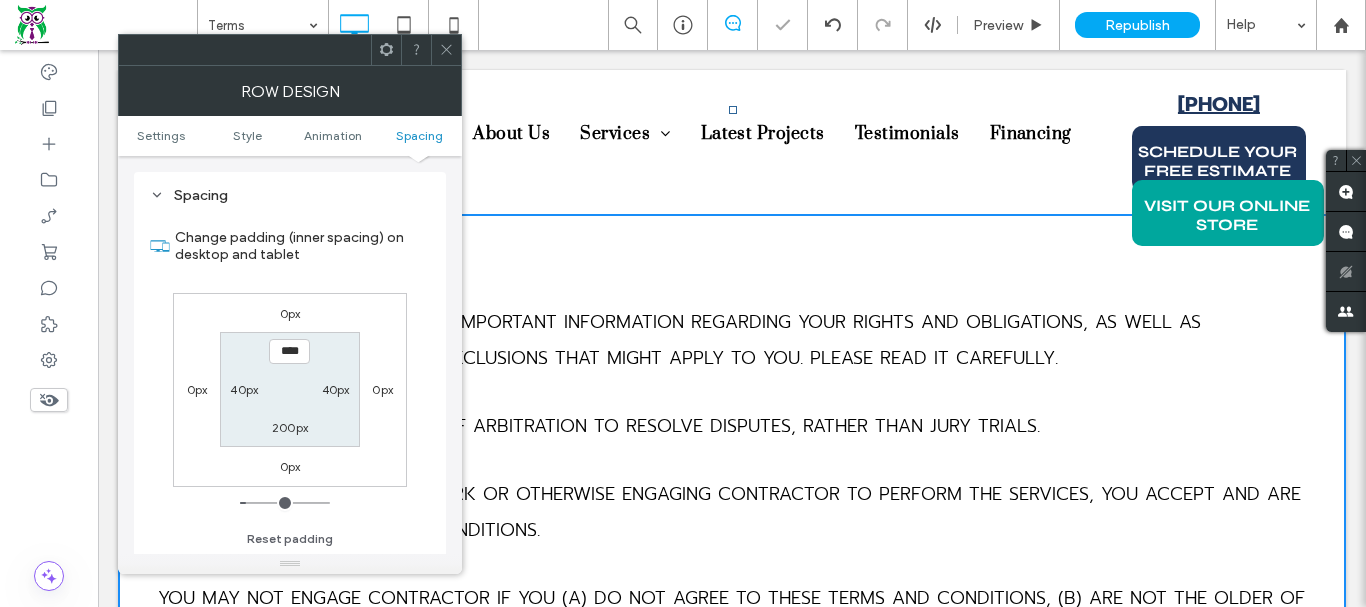 click on "200px" at bounding box center (290, 427) 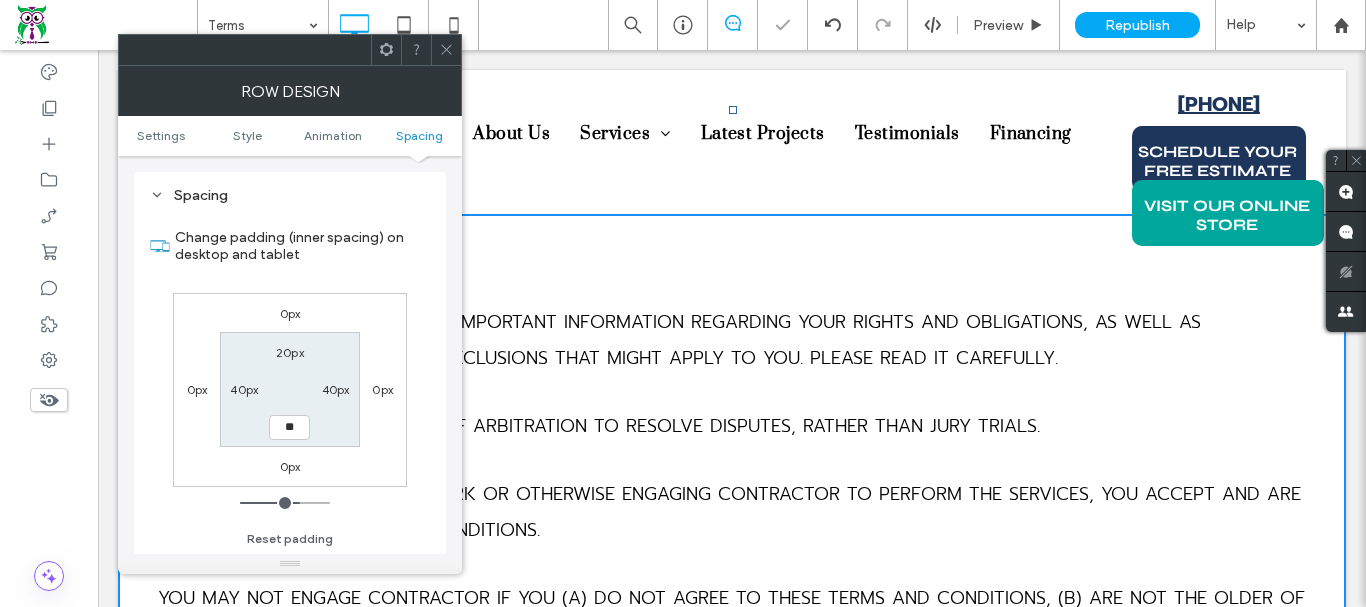 type on "****" 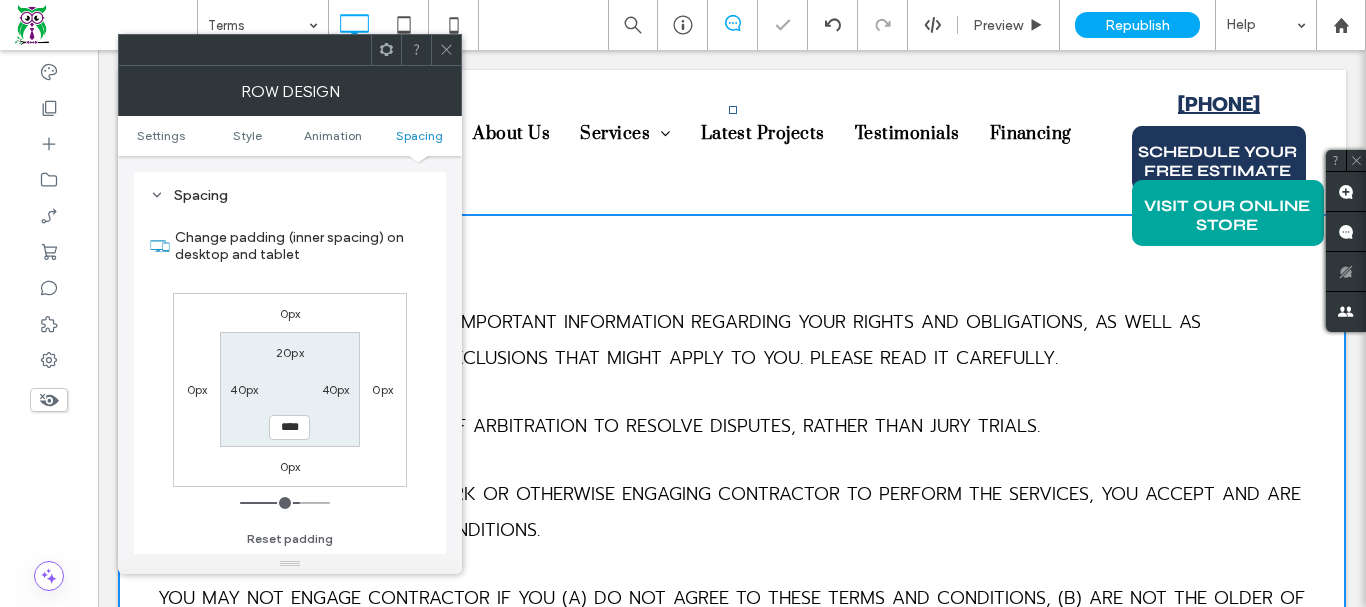 type on "**" 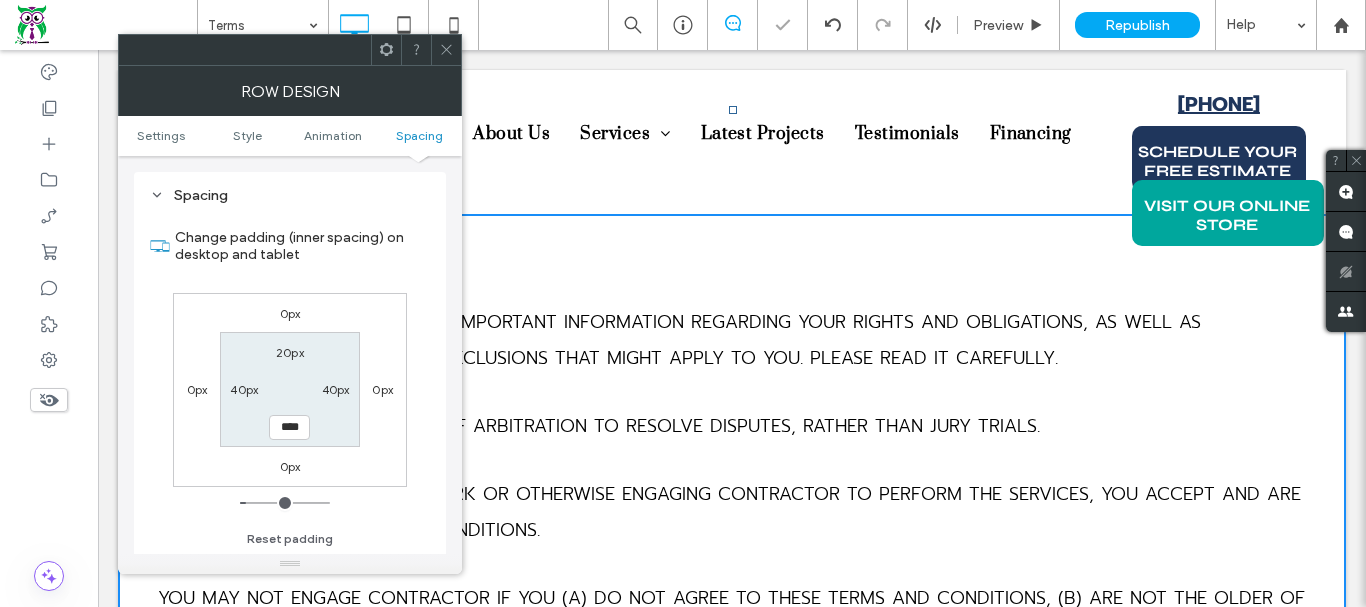 click 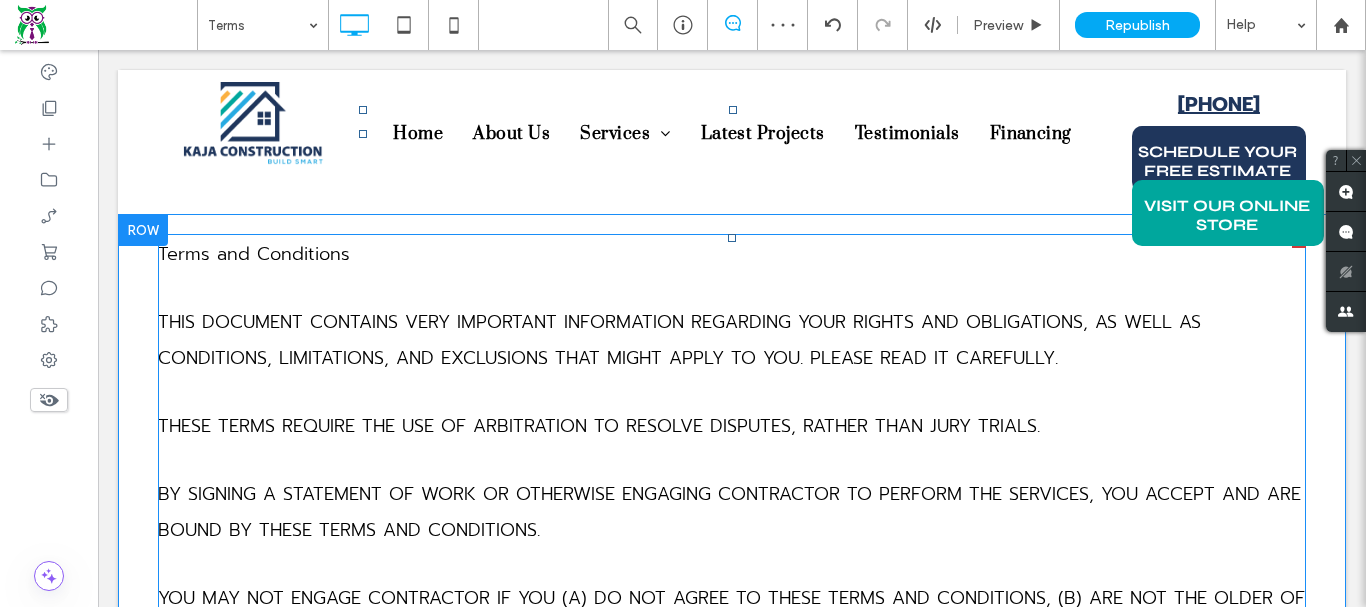 click on "Terms and Conditions" at bounding box center [254, 254] 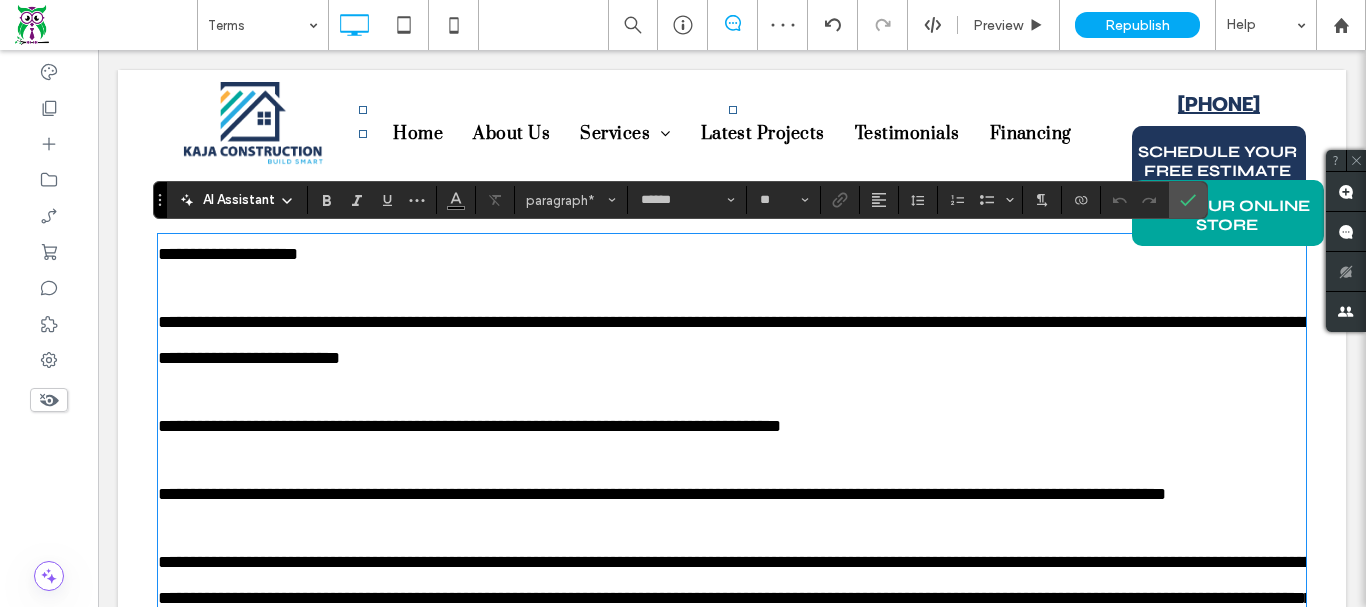 click on "**********" at bounding box center (228, 254) 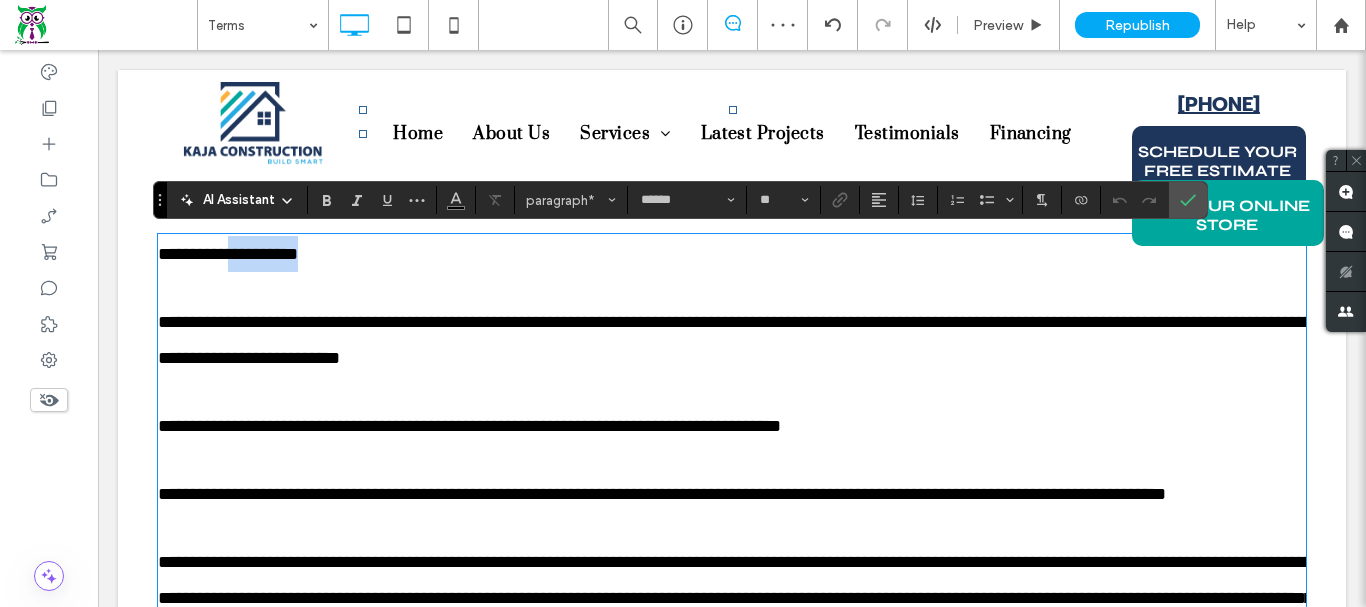 click on "**********" at bounding box center [228, 254] 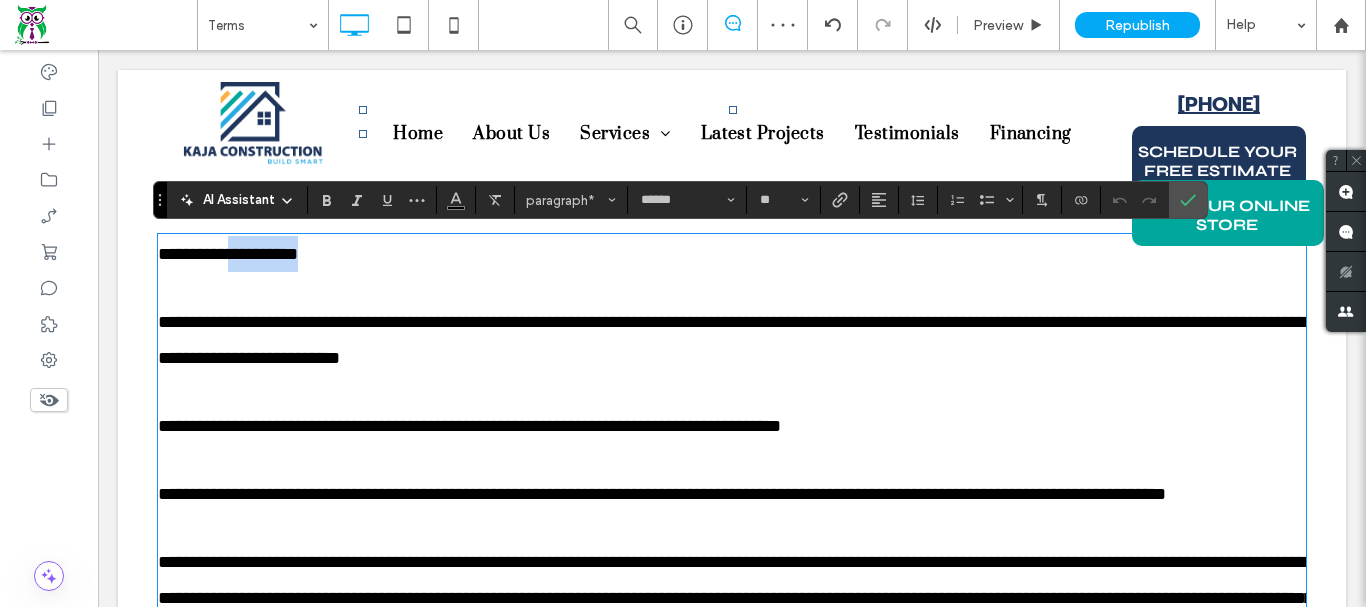 click on "**********" at bounding box center (228, 254) 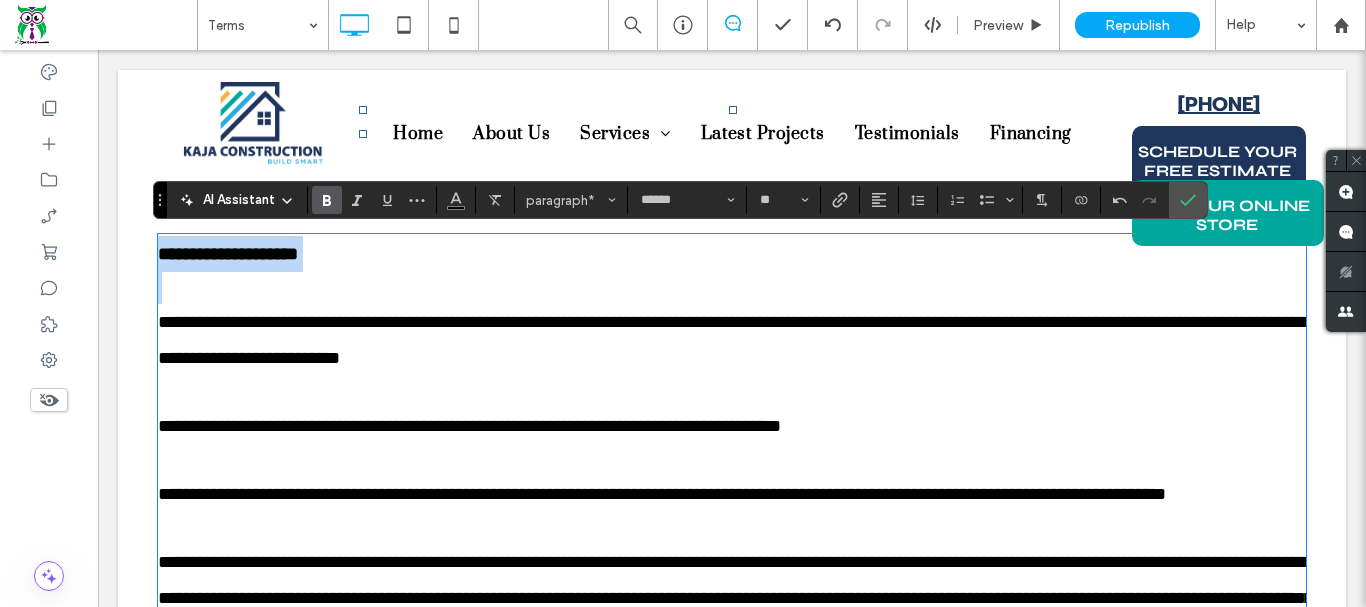 click on "**********" at bounding box center [735, 340] 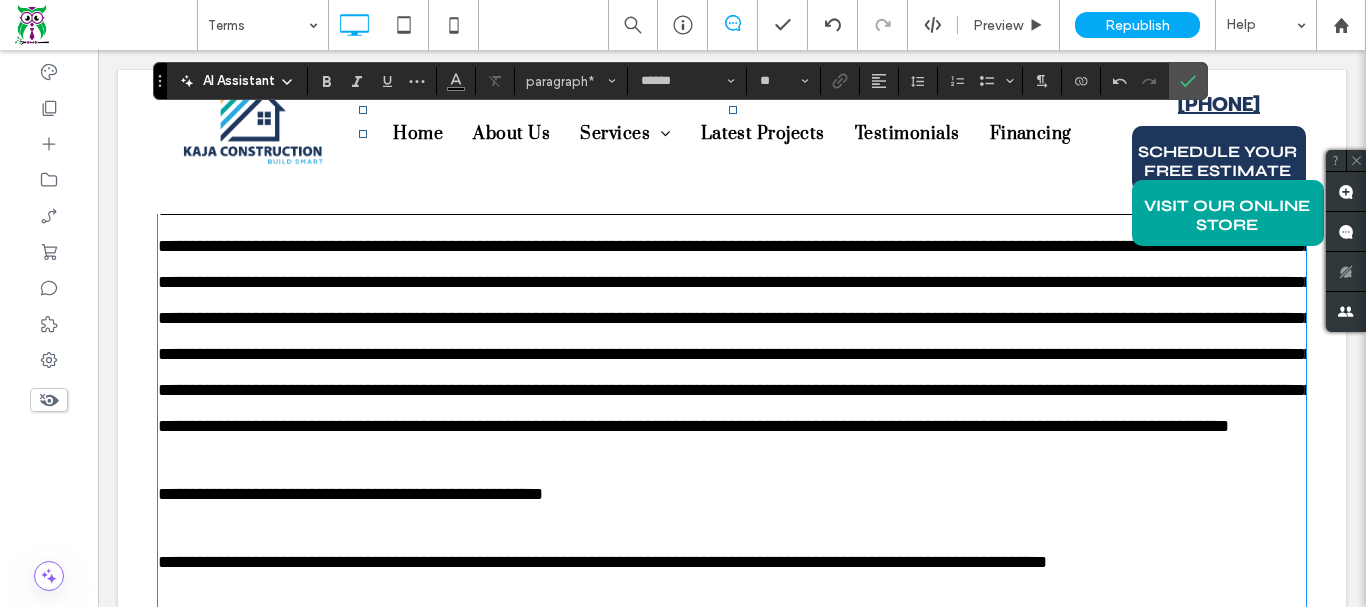 scroll, scrollTop: 1900, scrollLeft: 0, axis: vertical 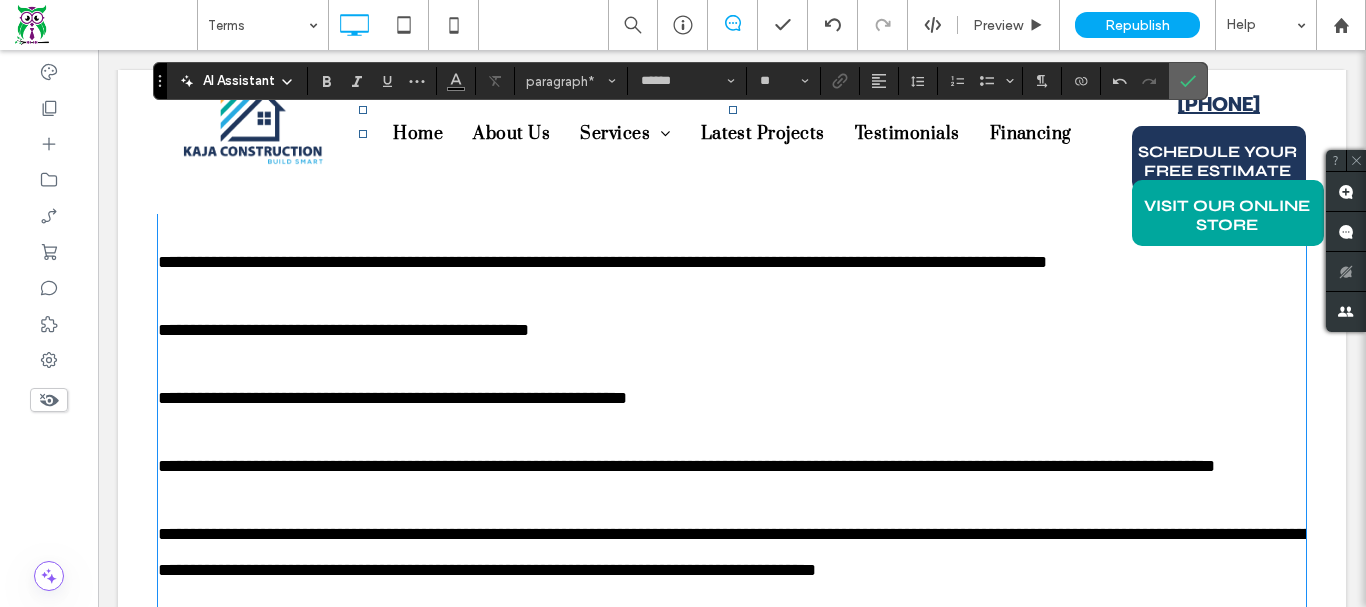 click at bounding box center (1184, 81) 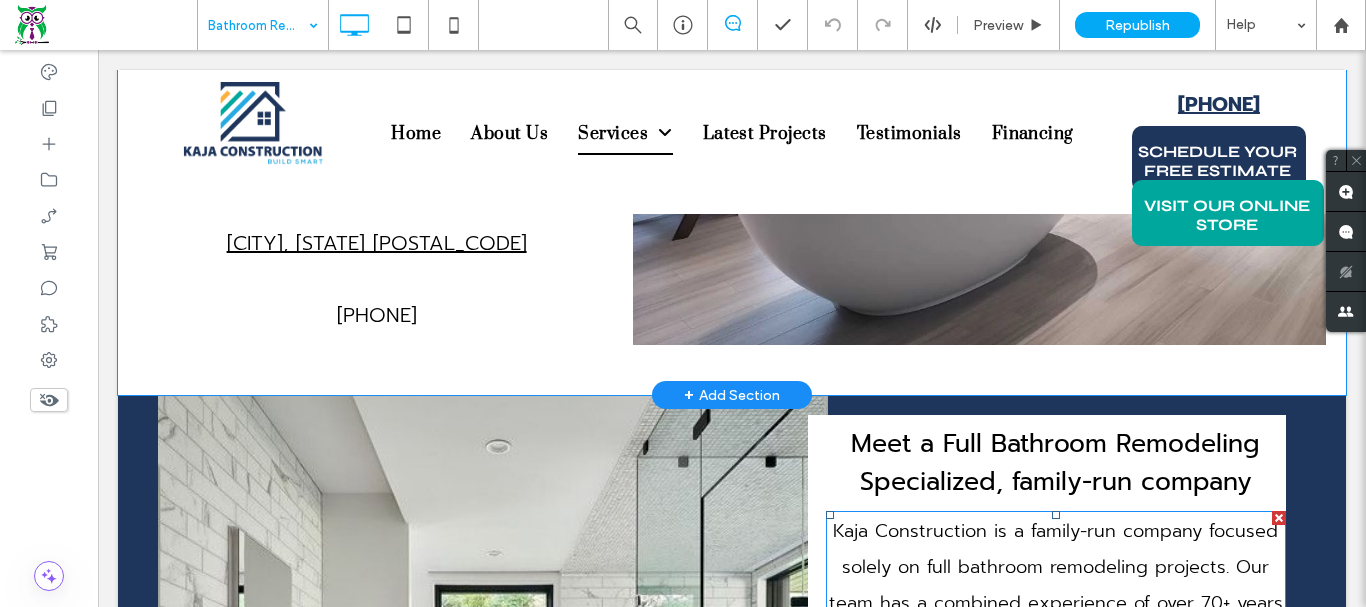 scroll, scrollTop: 300, scrollLeft: 0, axis: vertical 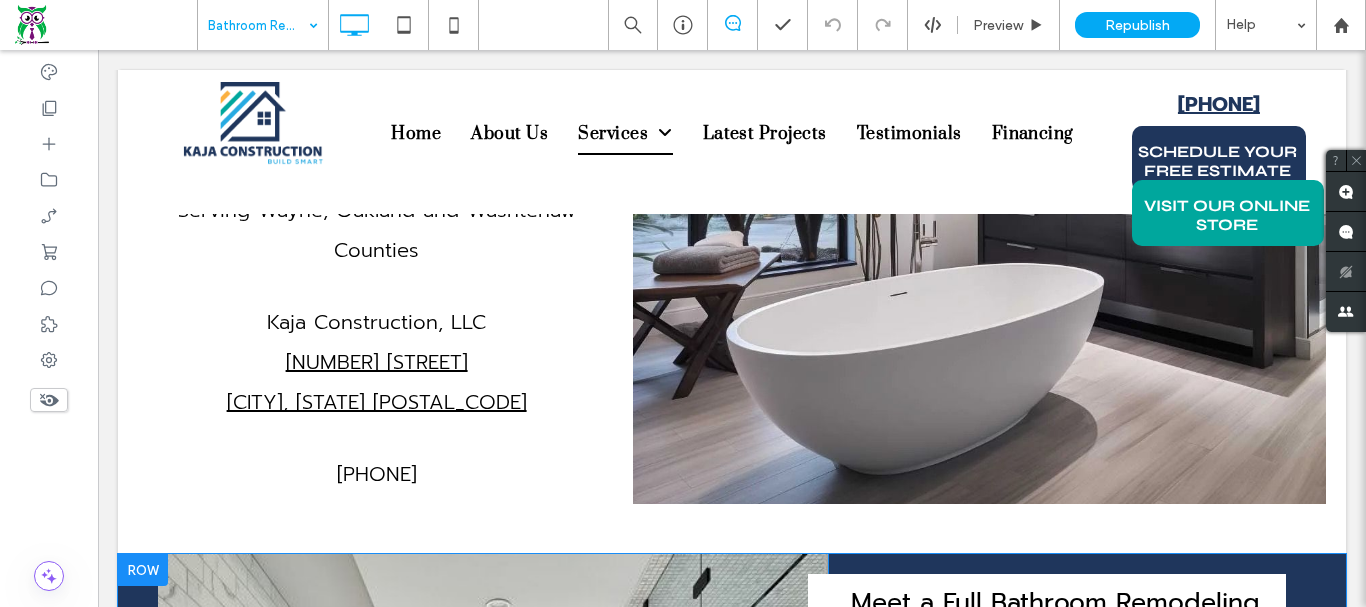 click on "Click To Paste" at bounding box center (493, 866) 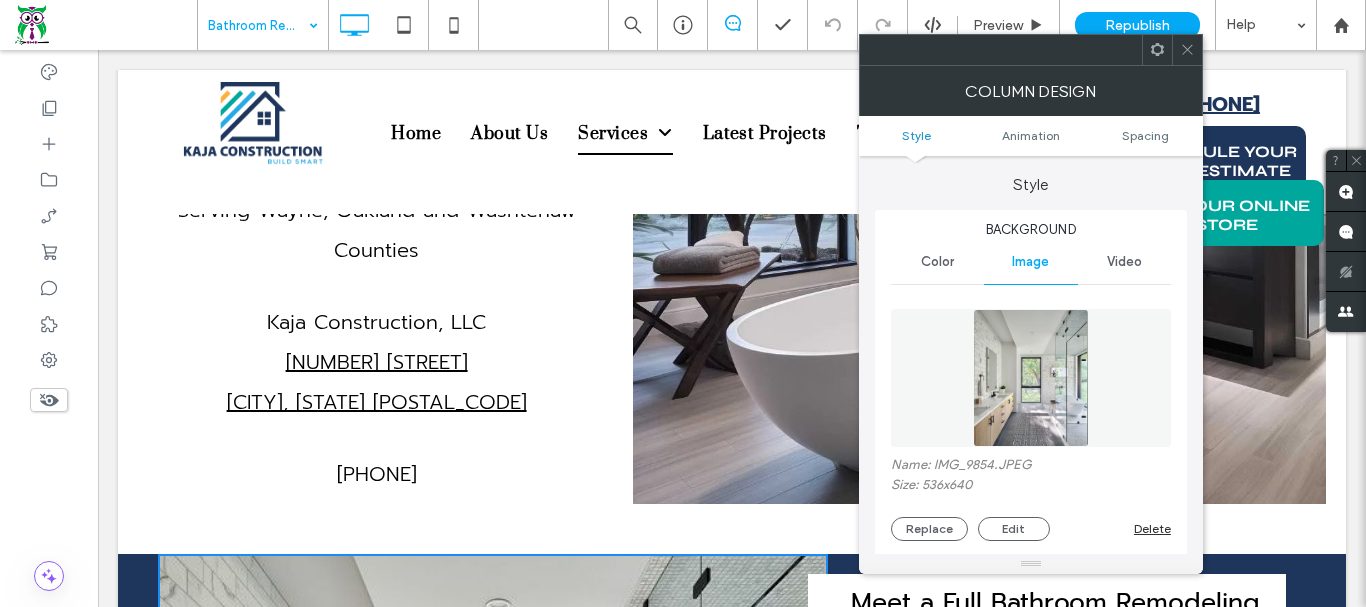 scroll, scrollTop: 500, scrollLeft: 0, axis: vertical 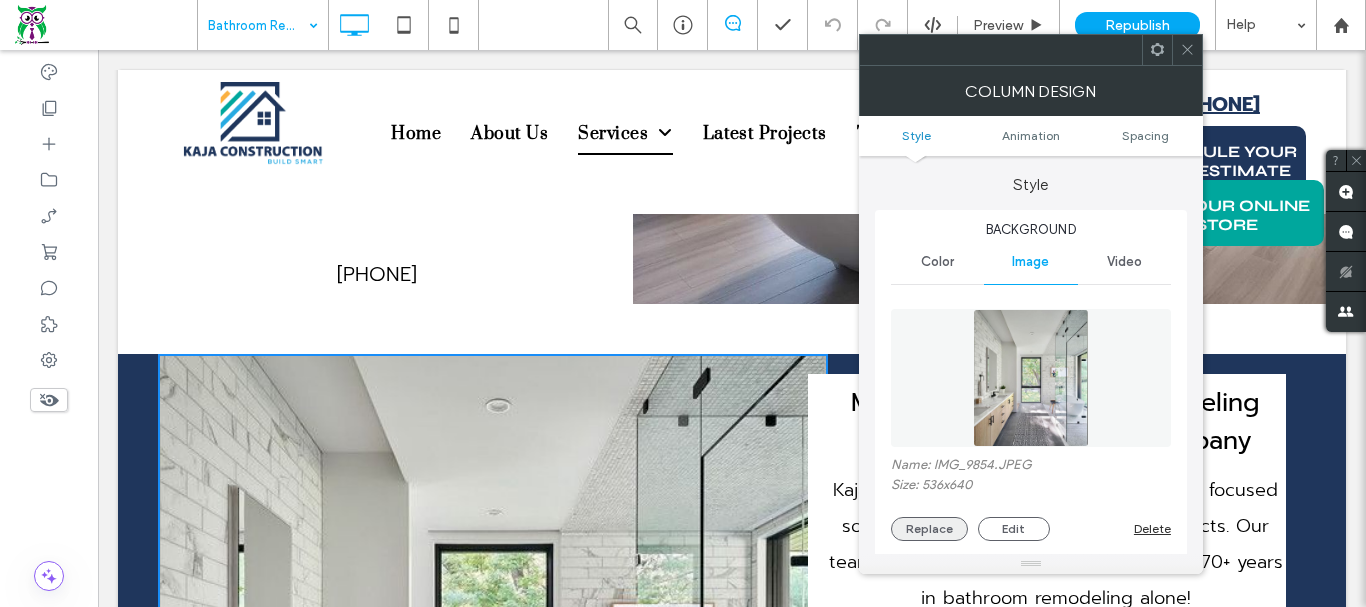 click on "Replace" at bounding box center [929, 529] 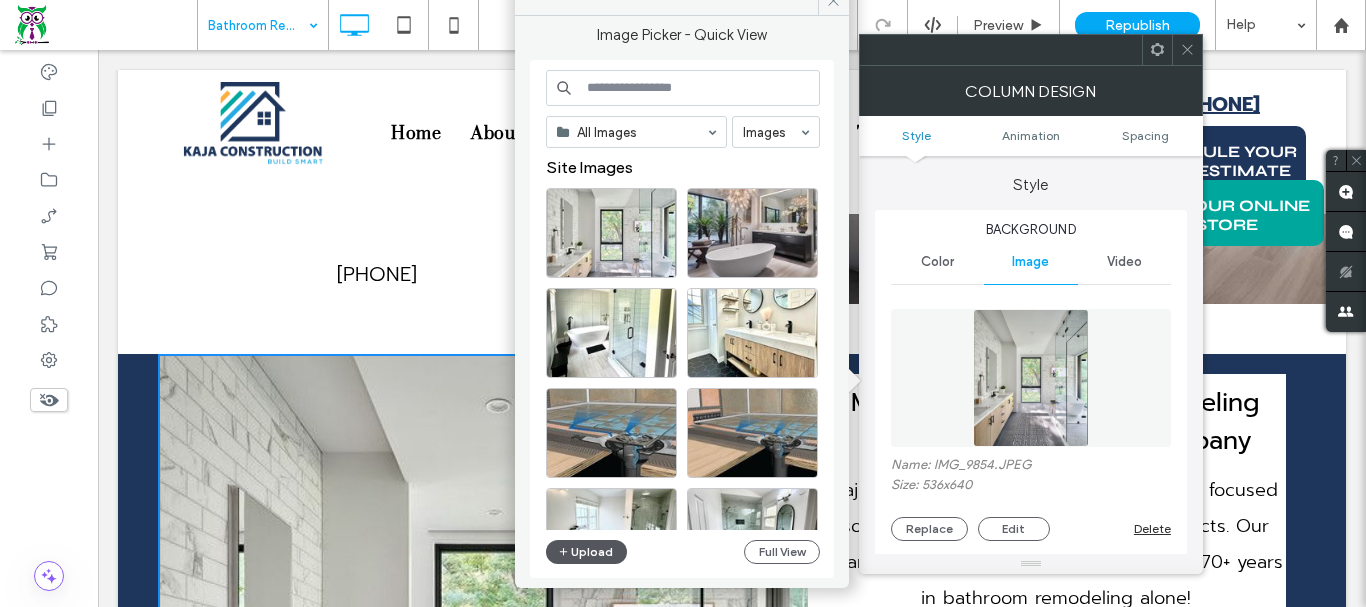 click on "Upload" at bounding box center [587, 552] 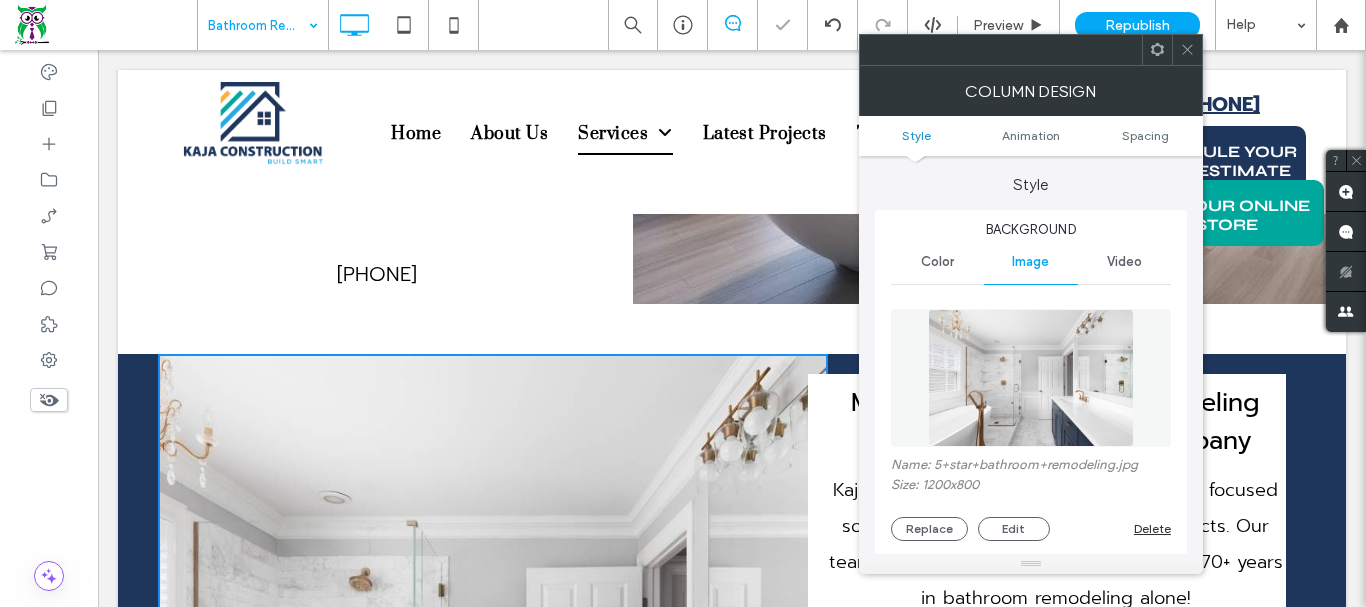 scroll, scrollTop: 100, scrollLeft: 0, axis: vertical 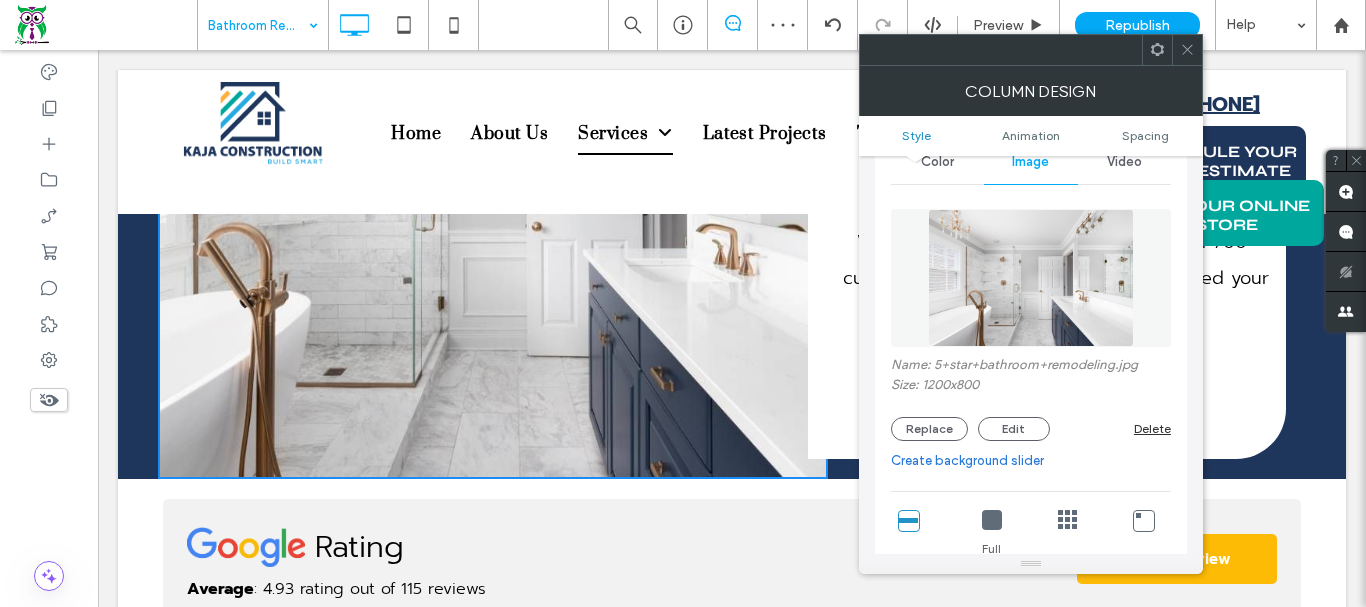 click at bounding box center (1187, 50) 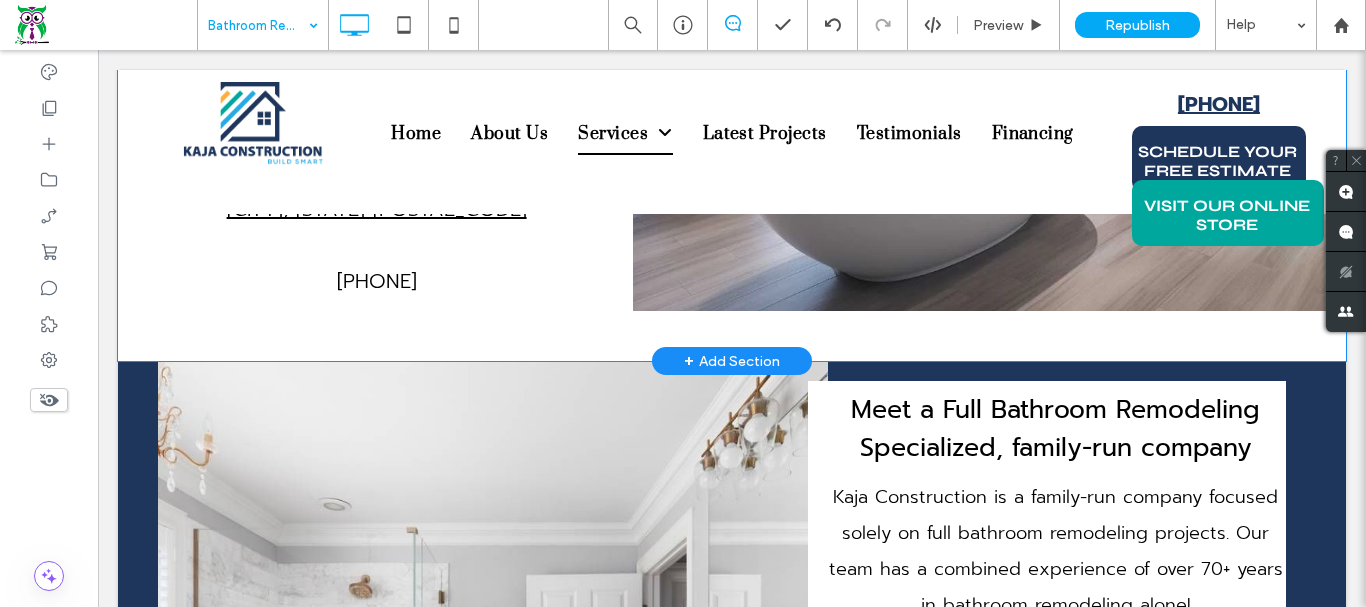 scroll, scrollTop: 100, scrollLeft: 0, axis: vertical 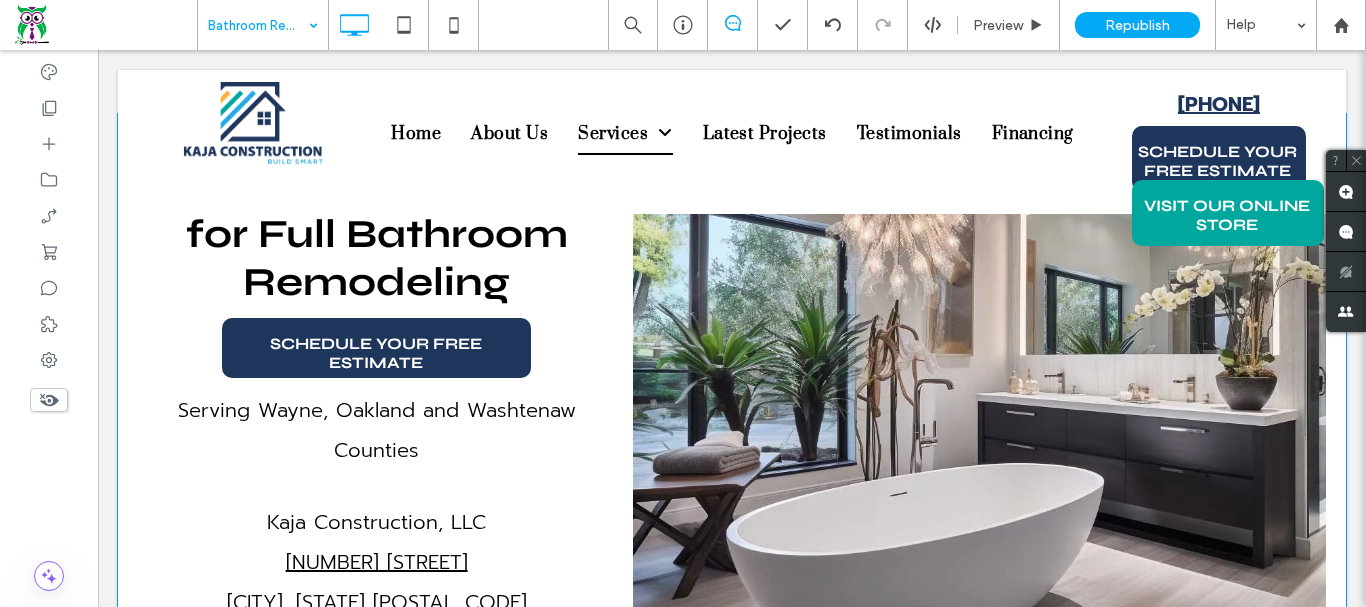 click on "Click To Paste" at bounding box center (979, 409) 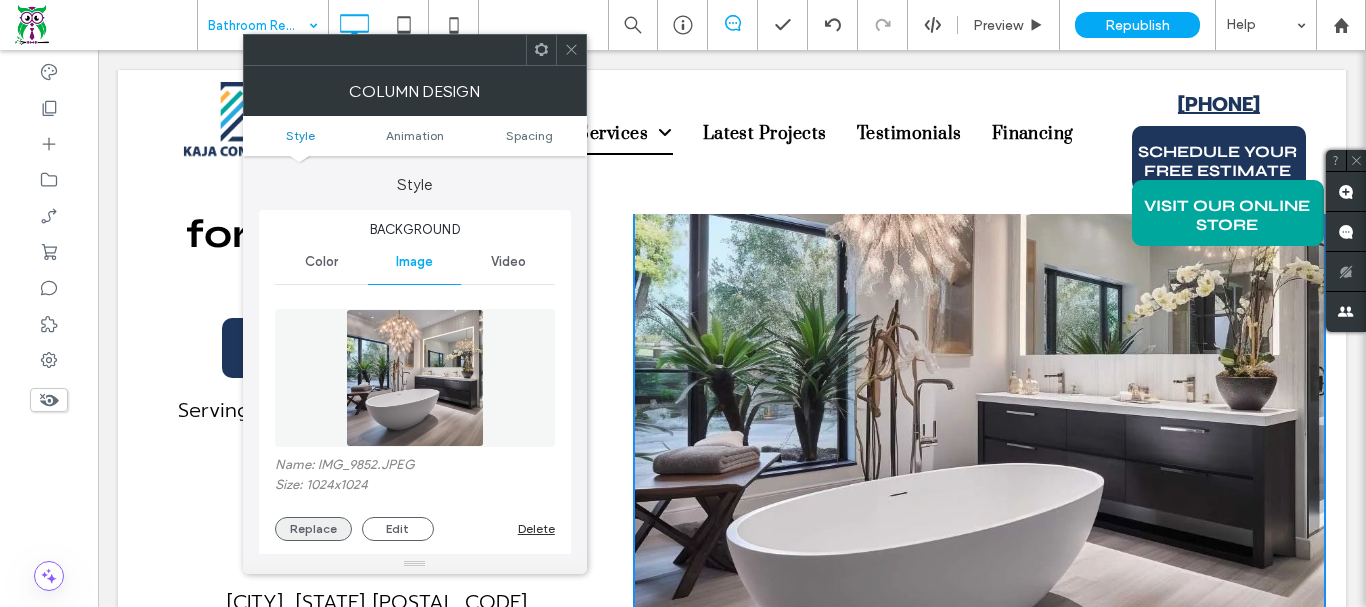 click on "Replace" at bounding box center (313, 529) 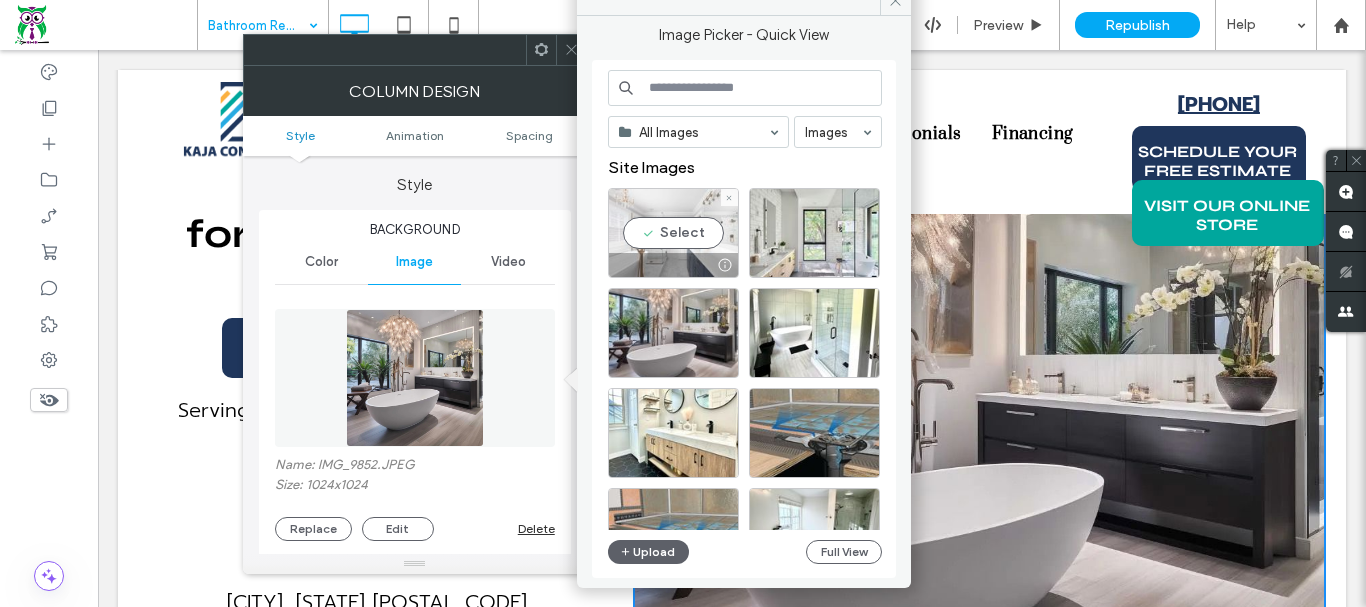 click on "Select" at bounding box center [673, 233] 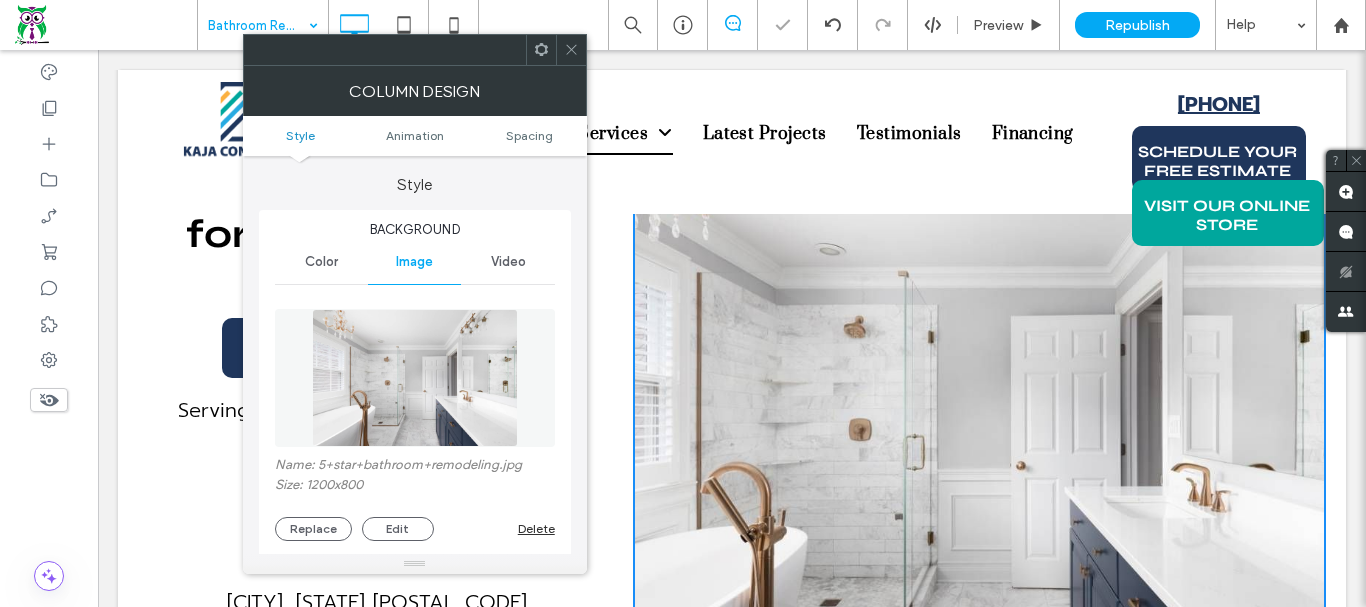 scroll, scrollTop: 100, scrollLeft: 0, axis: vertical 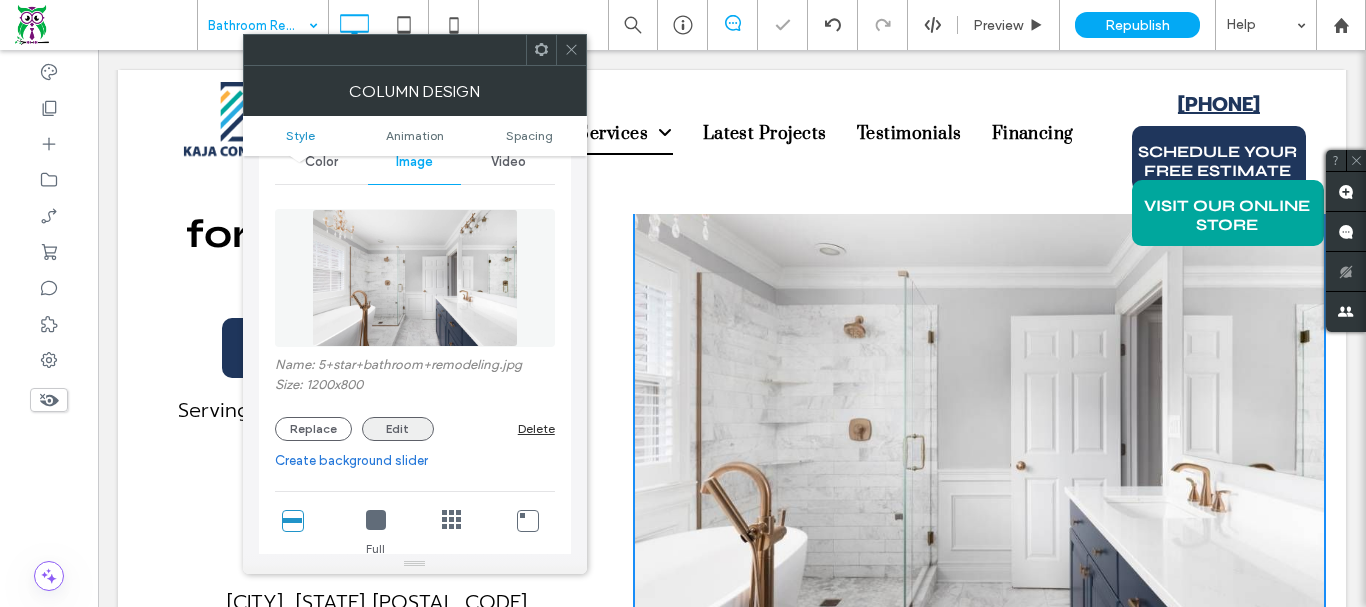 click on "Edit" at bounding box center (398, 429) 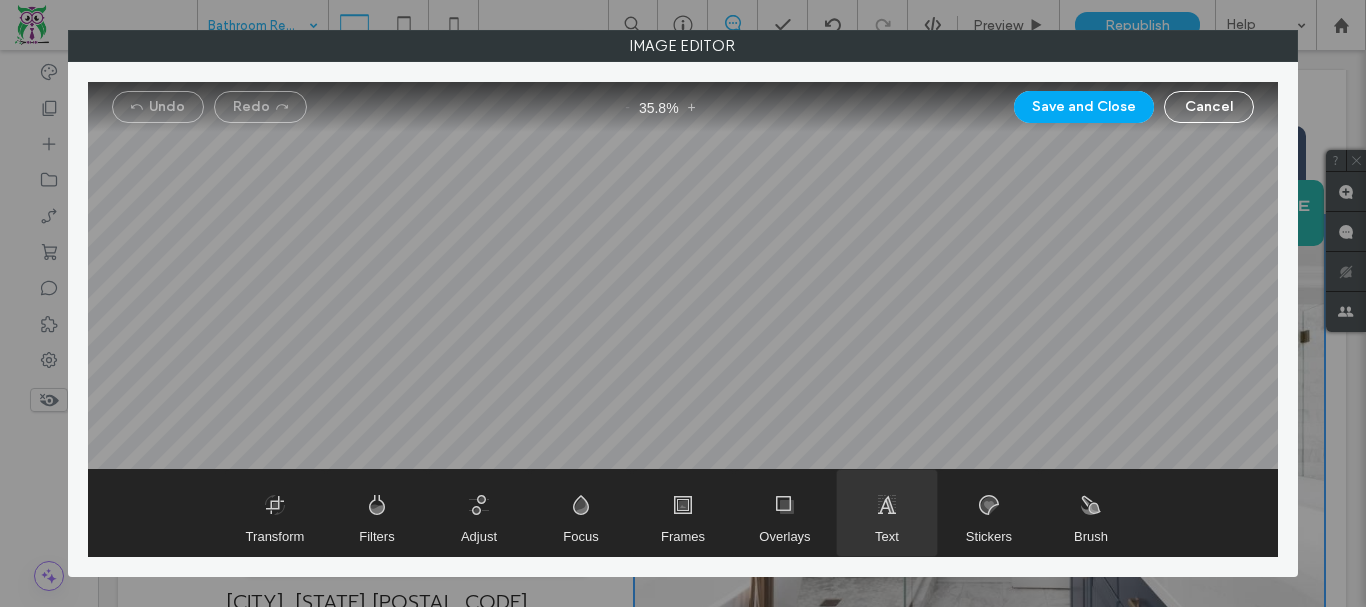 click at bounding box center (887, 513) 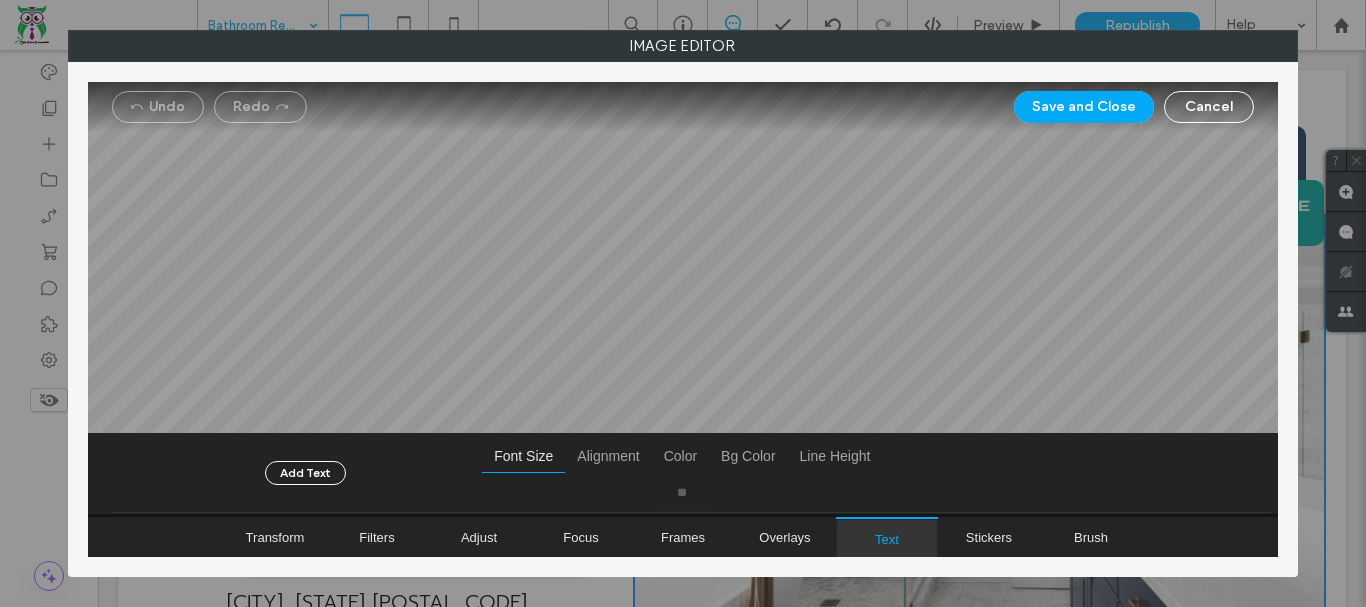 type on "**" 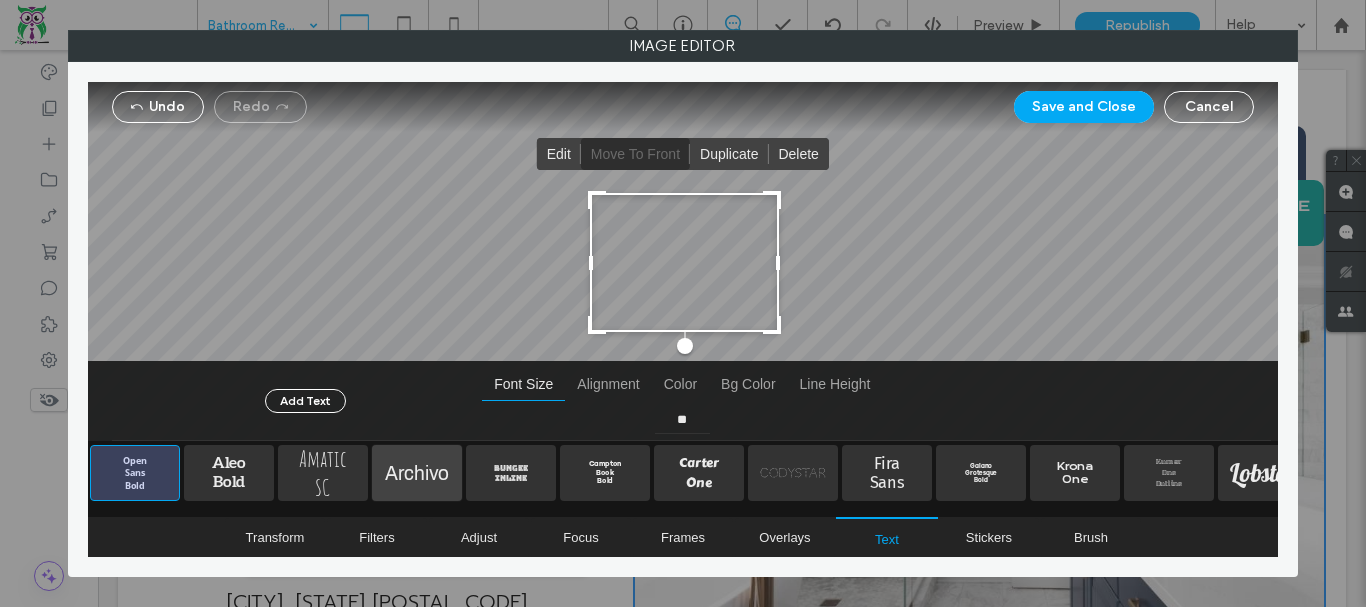 click at bounding box center (417, 473) 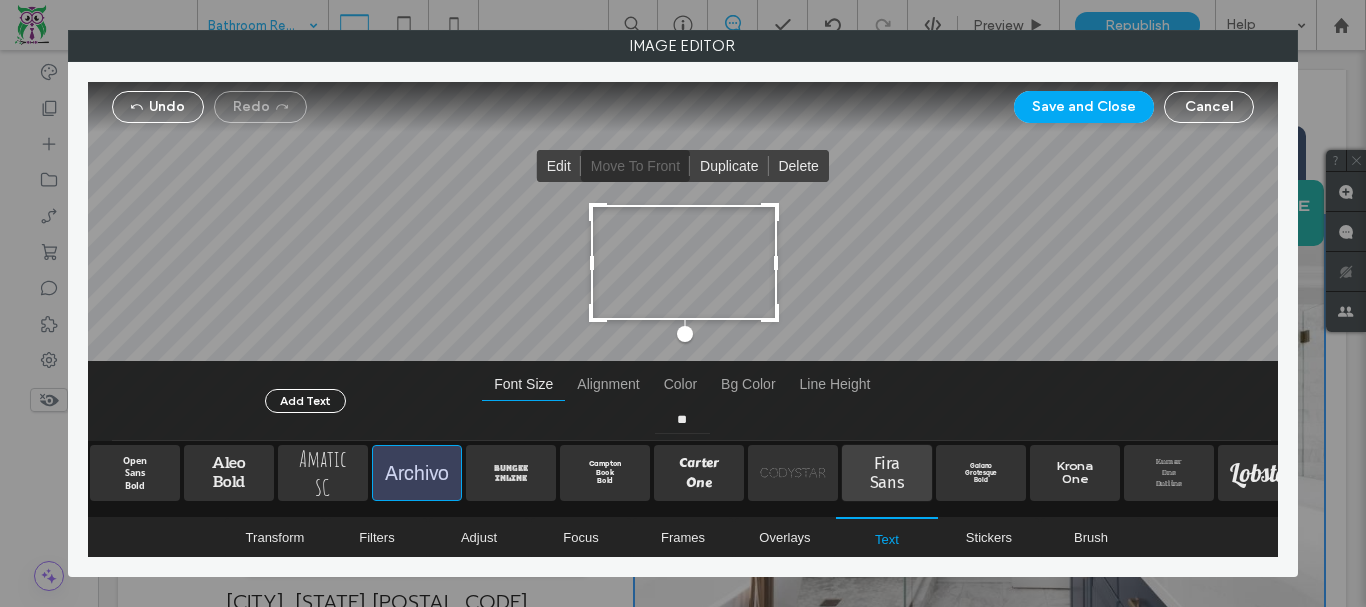 click at bounding box center [887, 473] 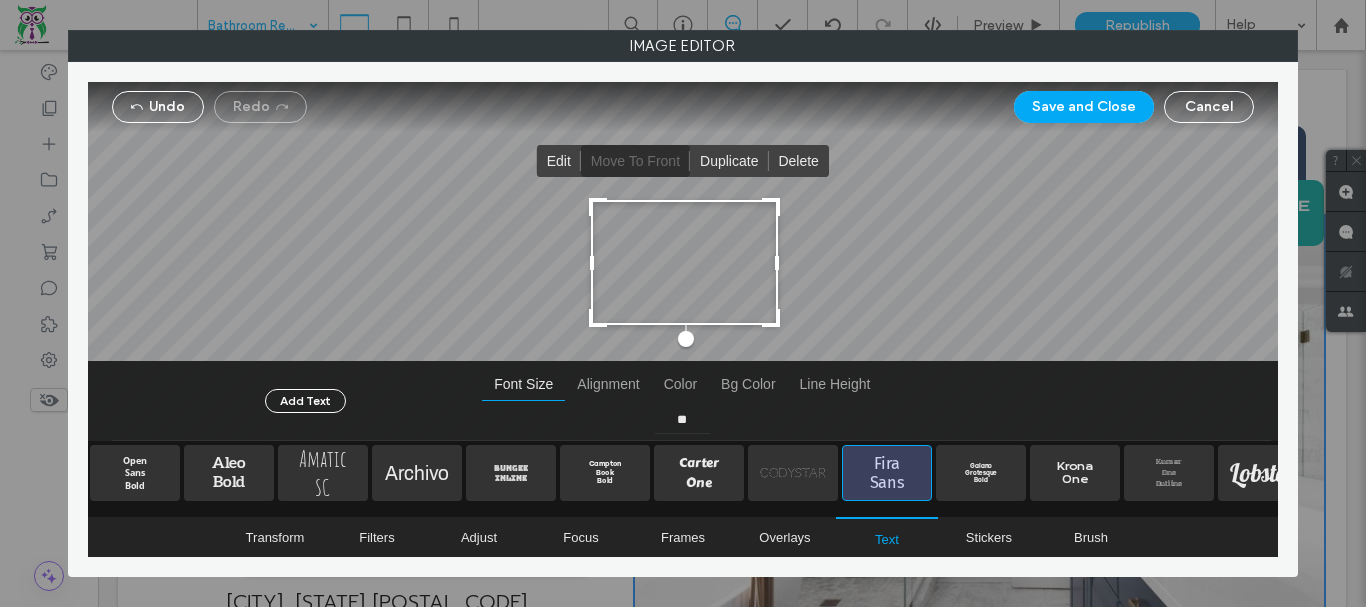 click at bounding box center (684, 262) 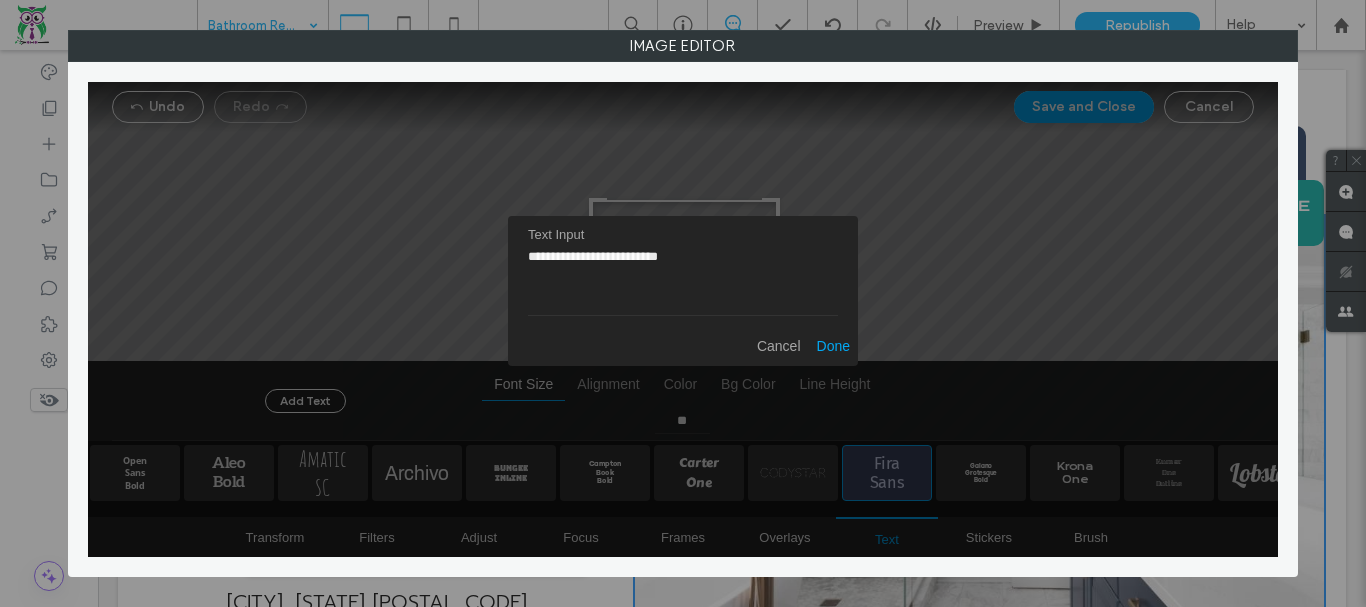 click on "Text Input" at bounding box center [683, 233] 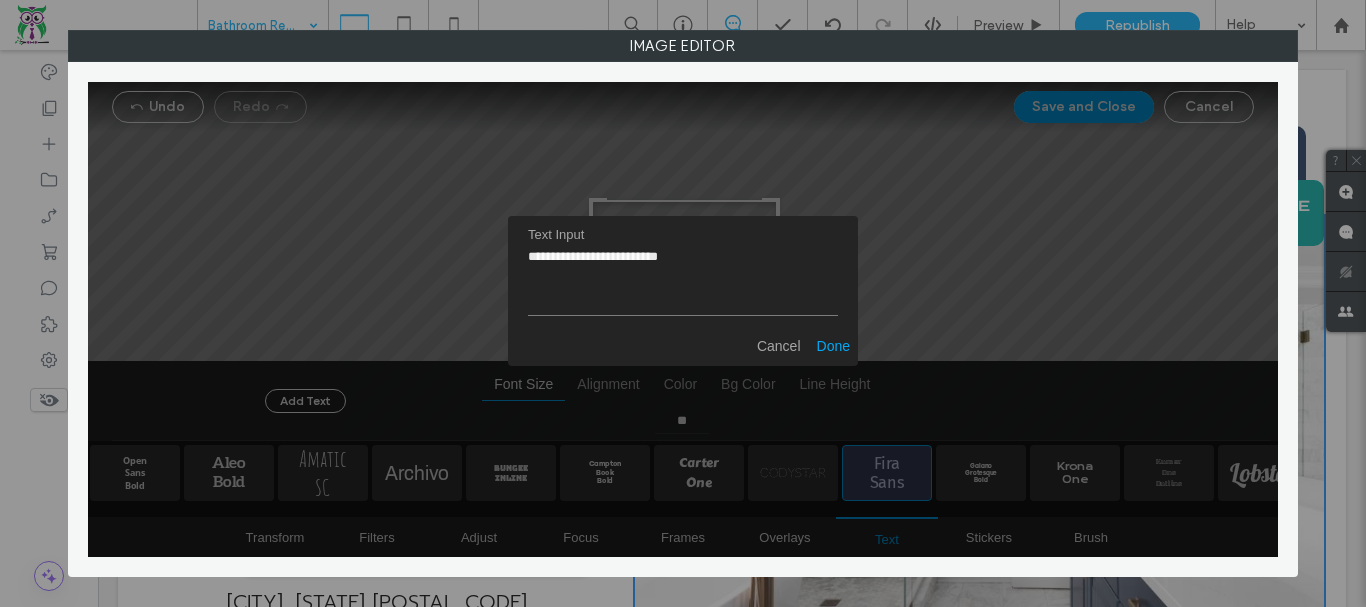 click on "**********" at bounding box center (683, 283) 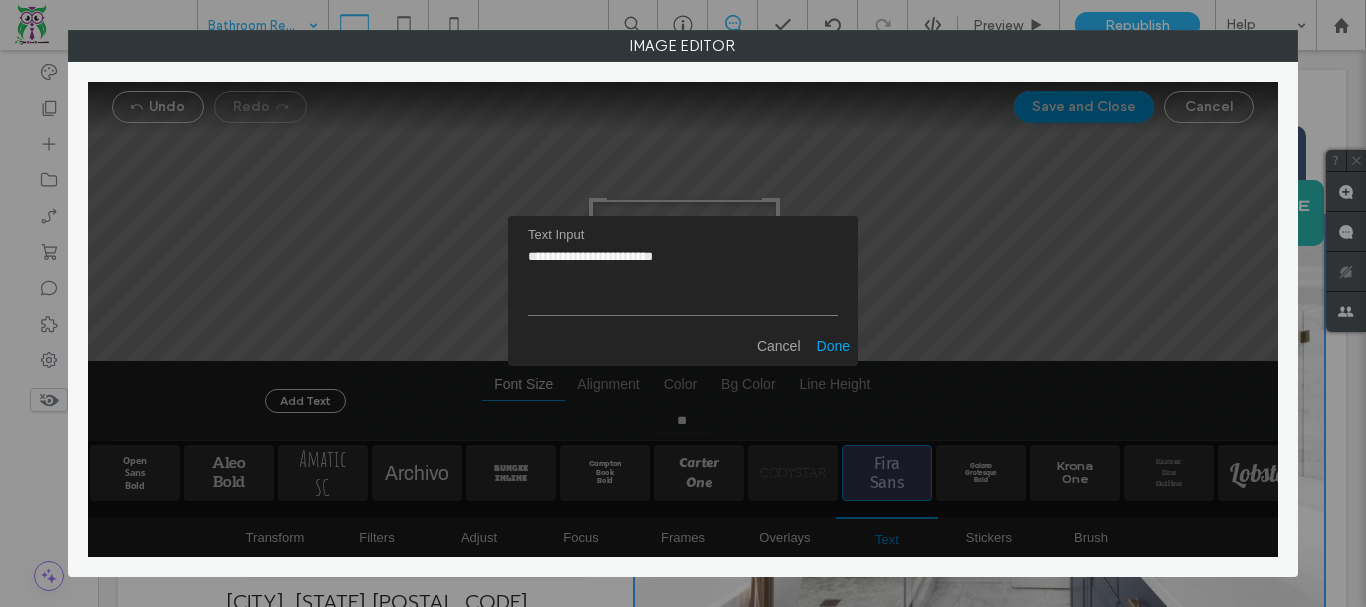 type on "**********" 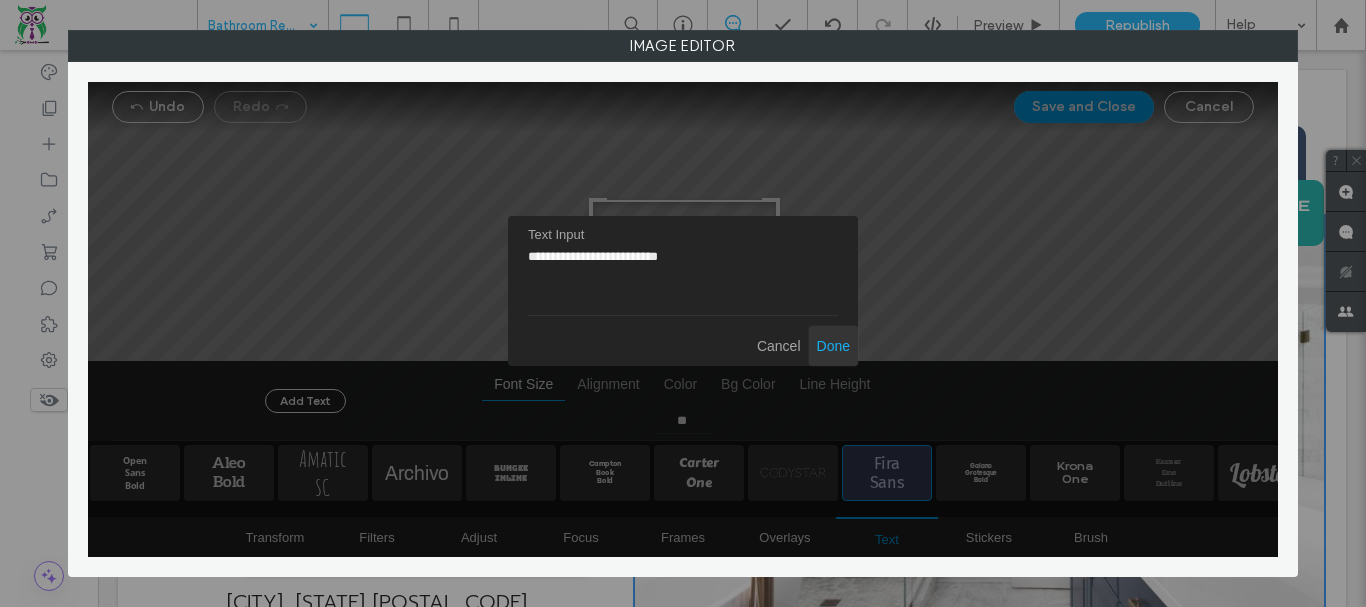 click at bounding box center [833, 346] 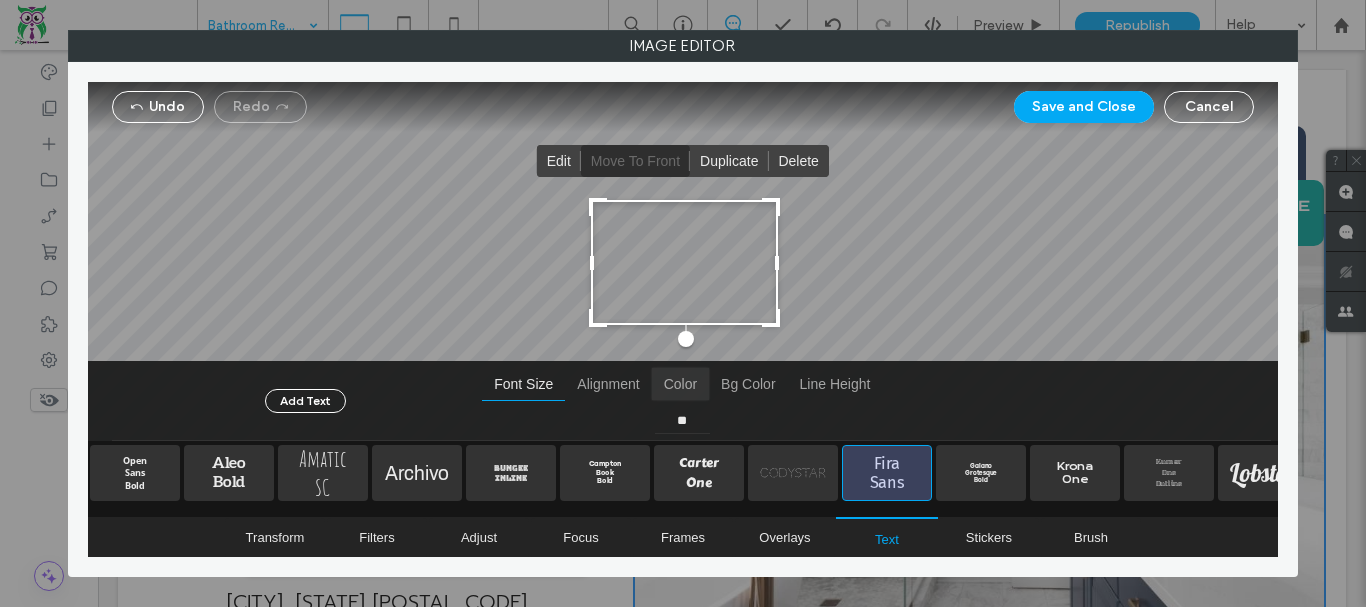 click at bounding box center [680, 384] 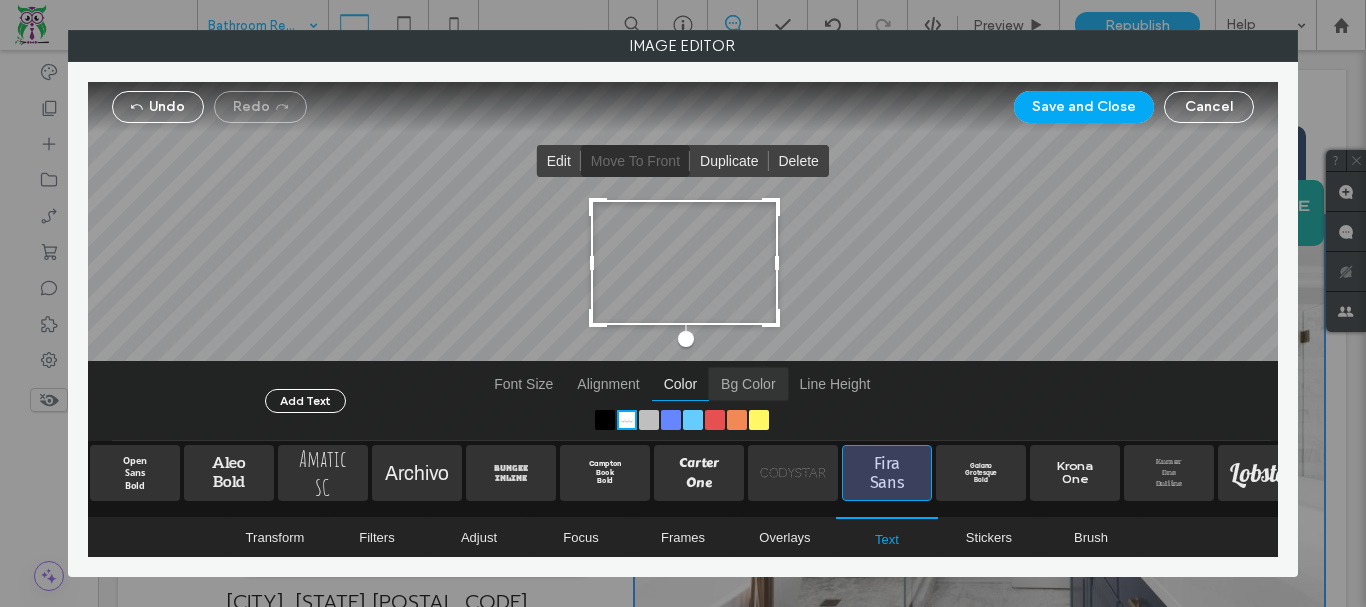 click at bounding box center (748, 384) 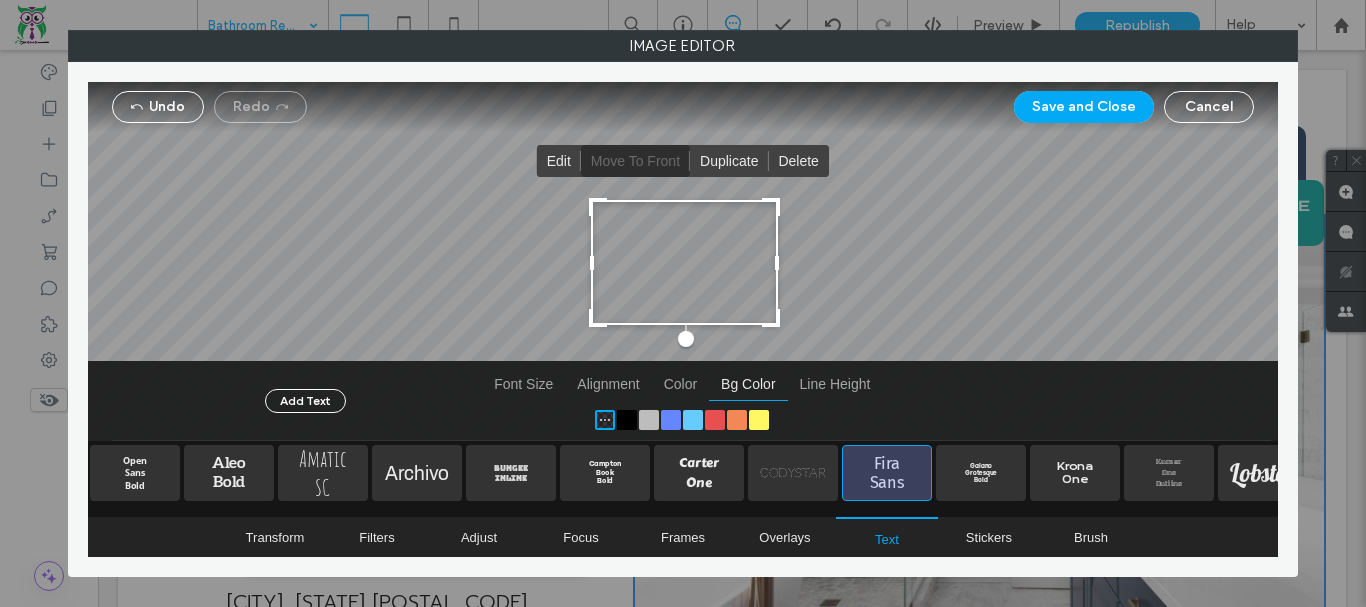 click at bounding box center [649, 419] 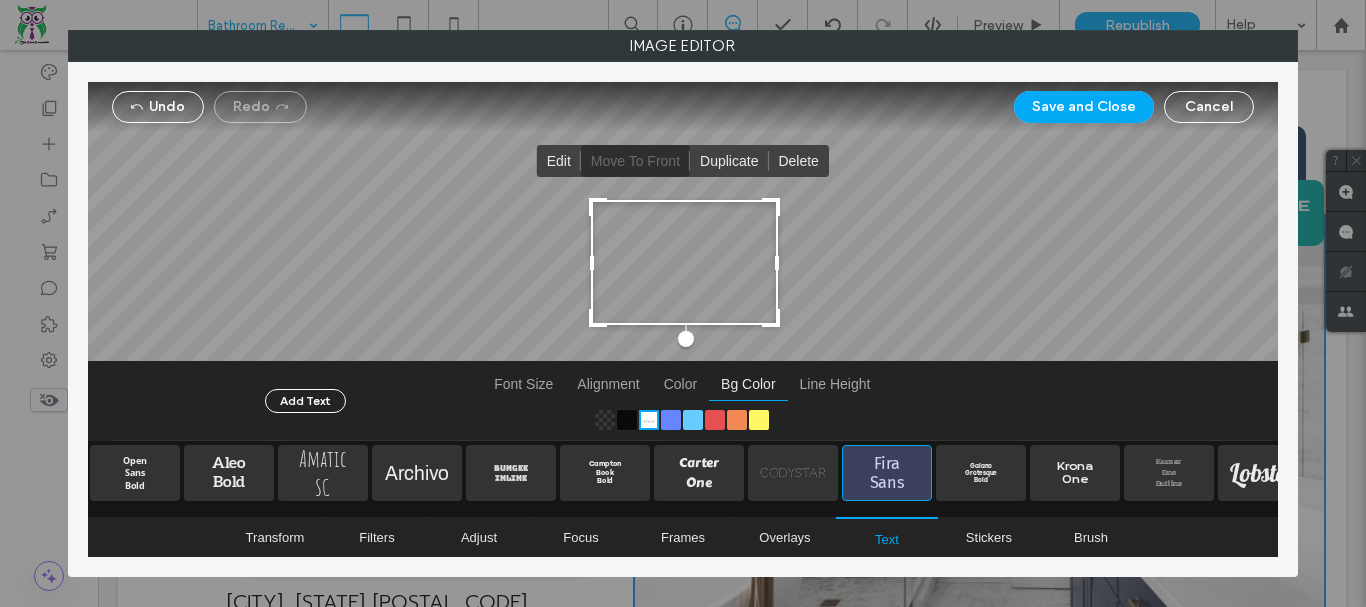 click at bounding box center (627, 419) 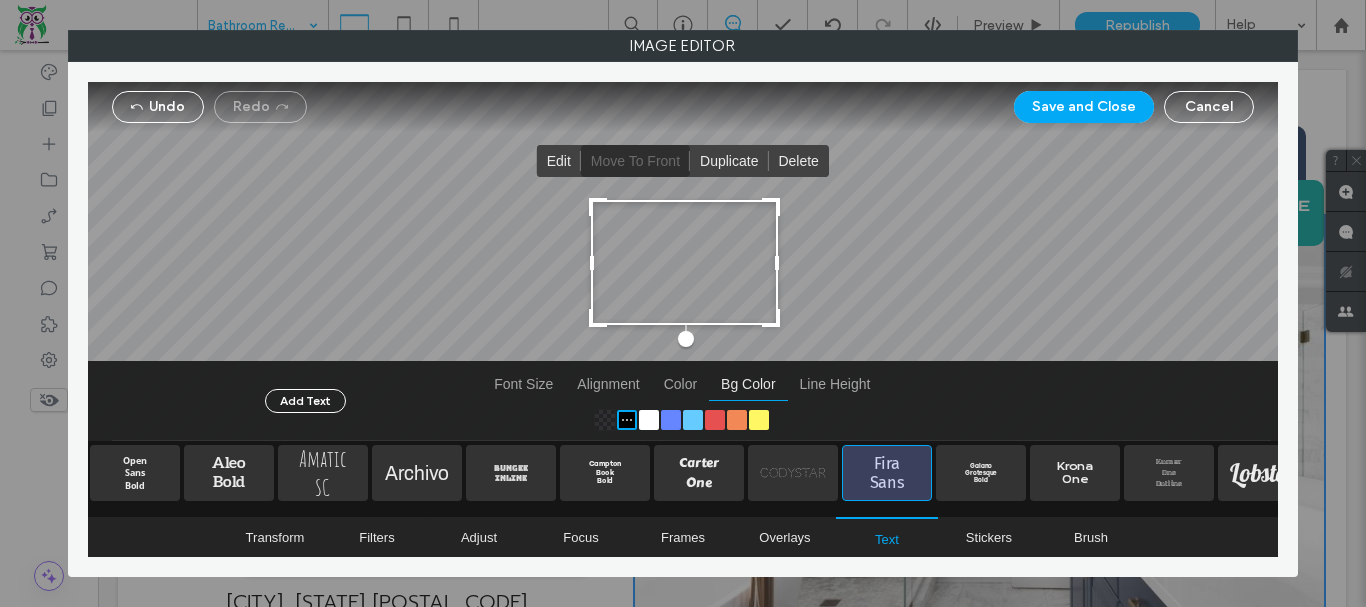click at bounding box center (605, 419) 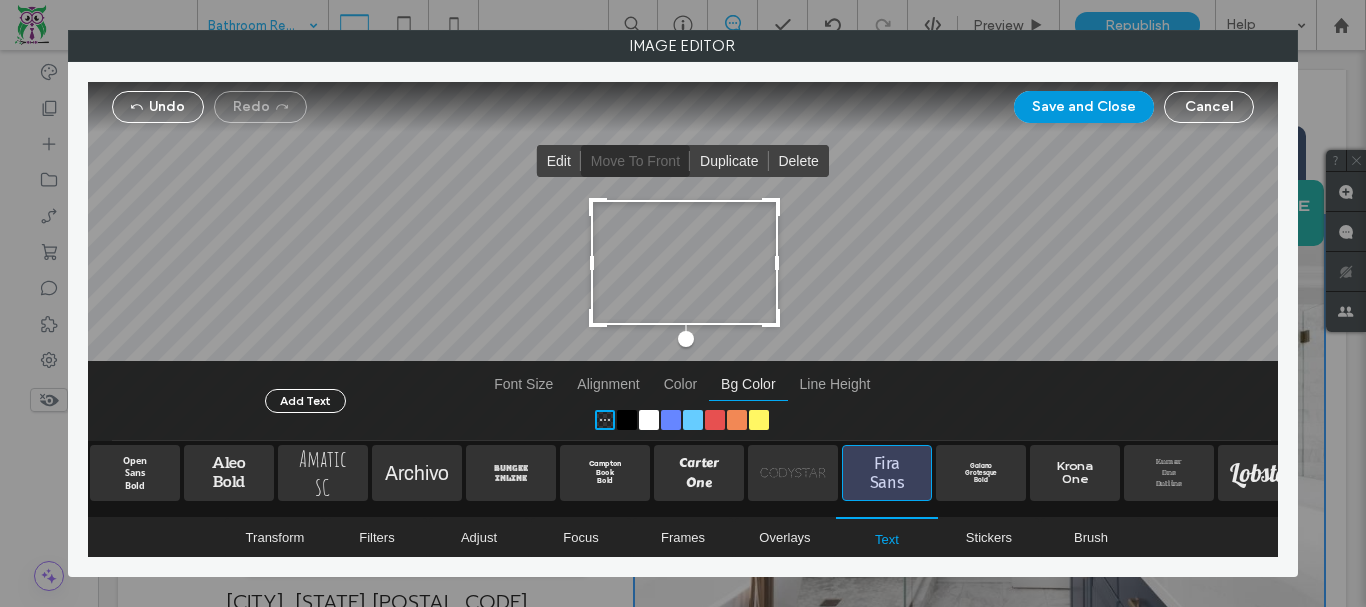 click on "Save and Close" at bounding box center [1084, 107] 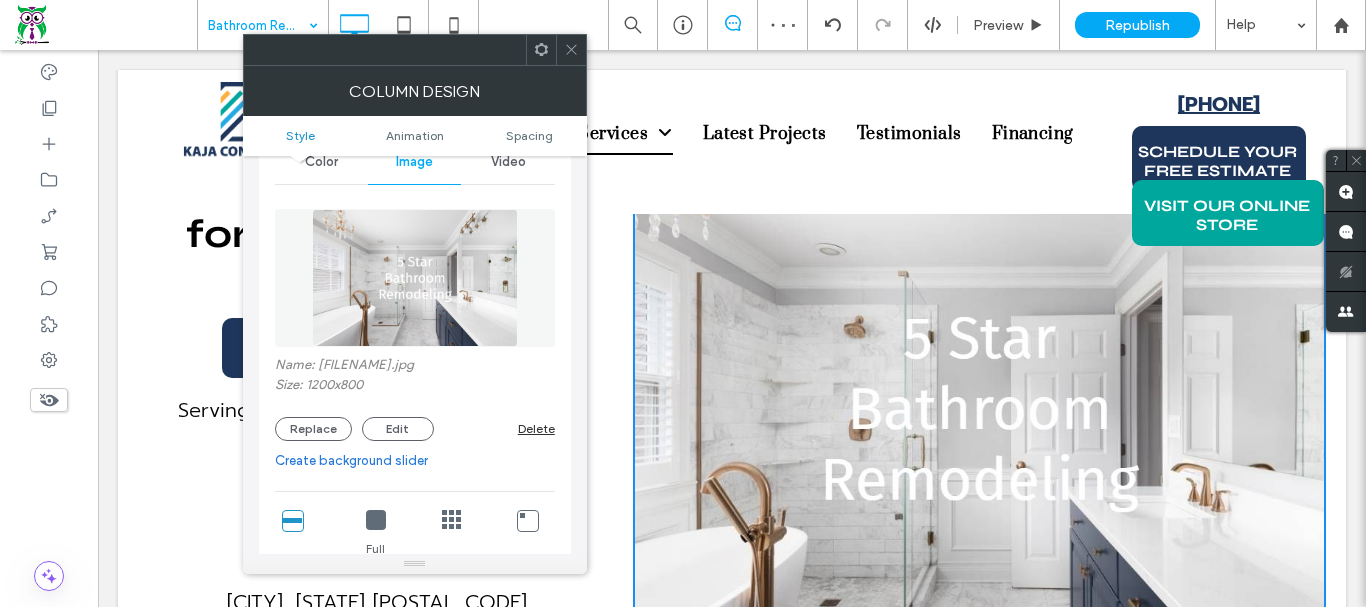 click 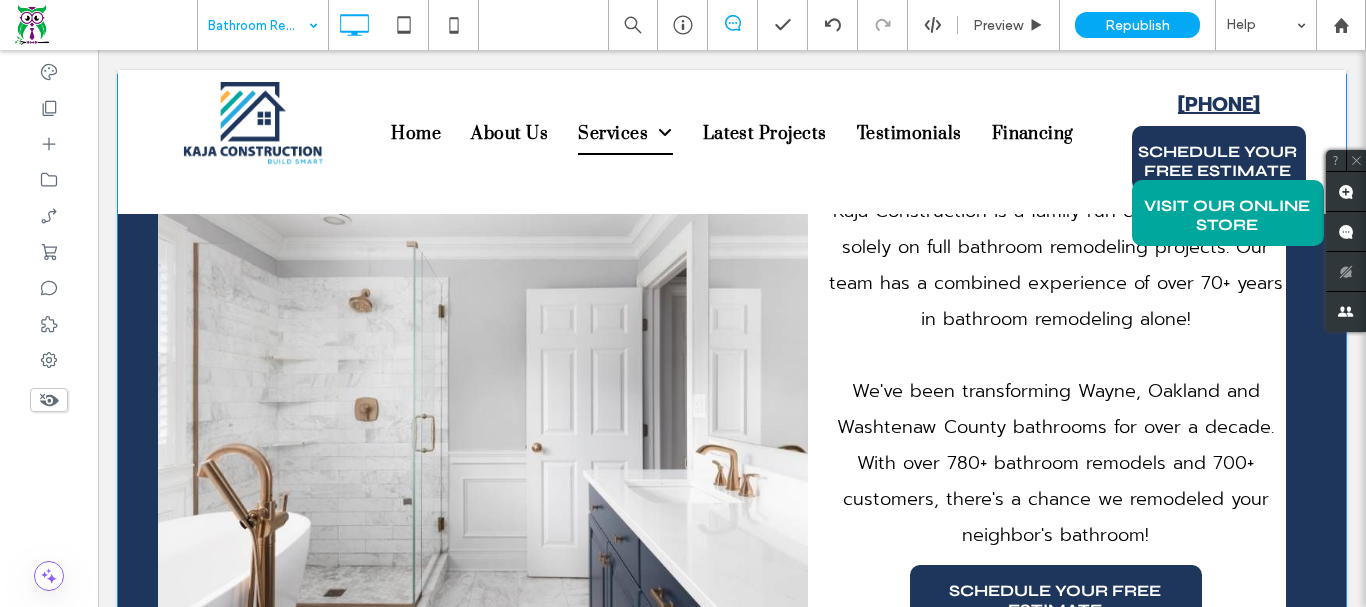 scroll, scrollTop: 900, scrollLeft: 0, axis: vertical 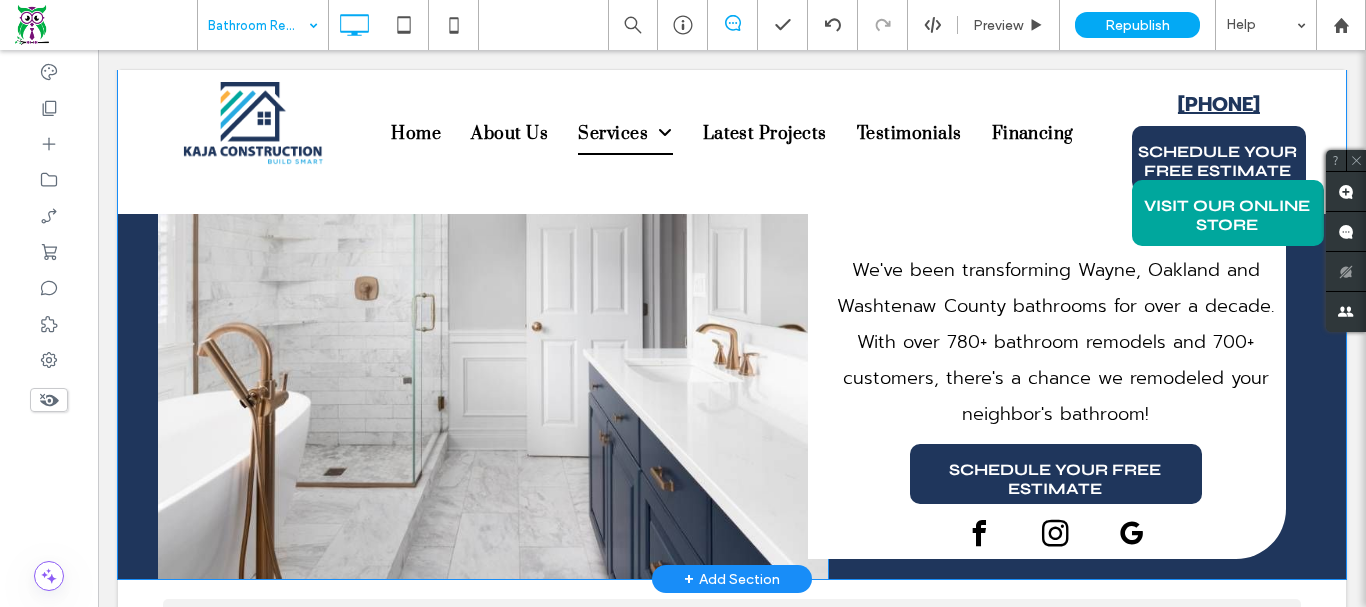 click on "Click To Paste" at bounding box center (493, 266) 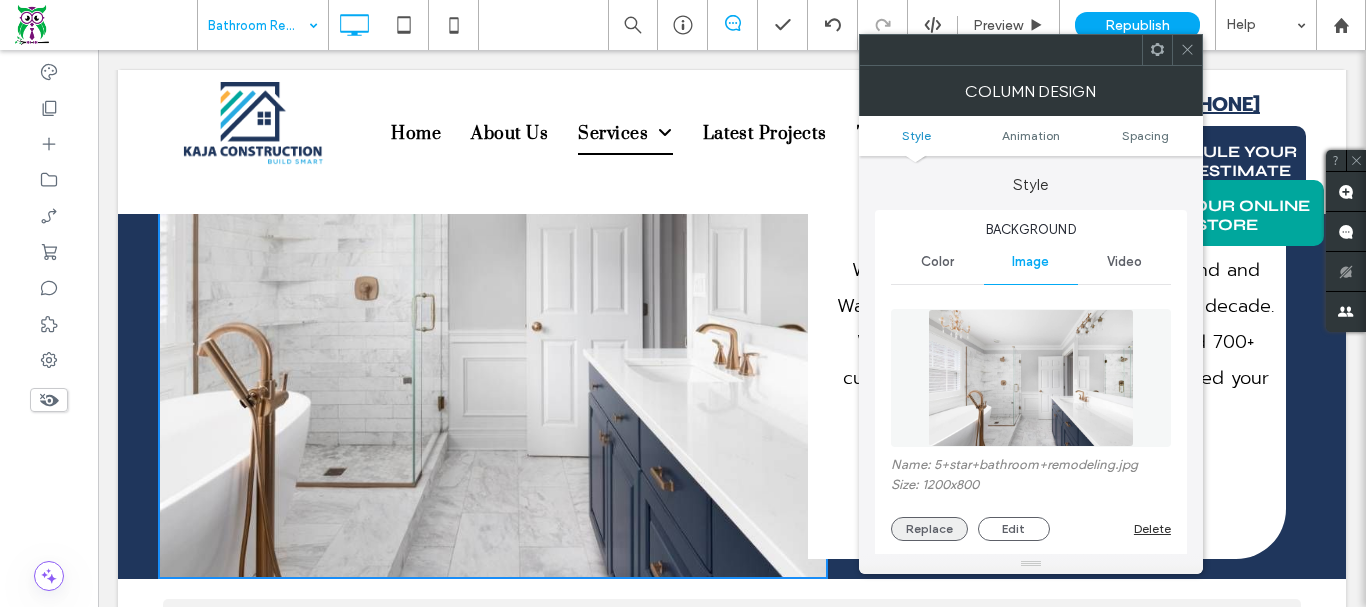 click on "Replace" at bounding box center [929, 529] 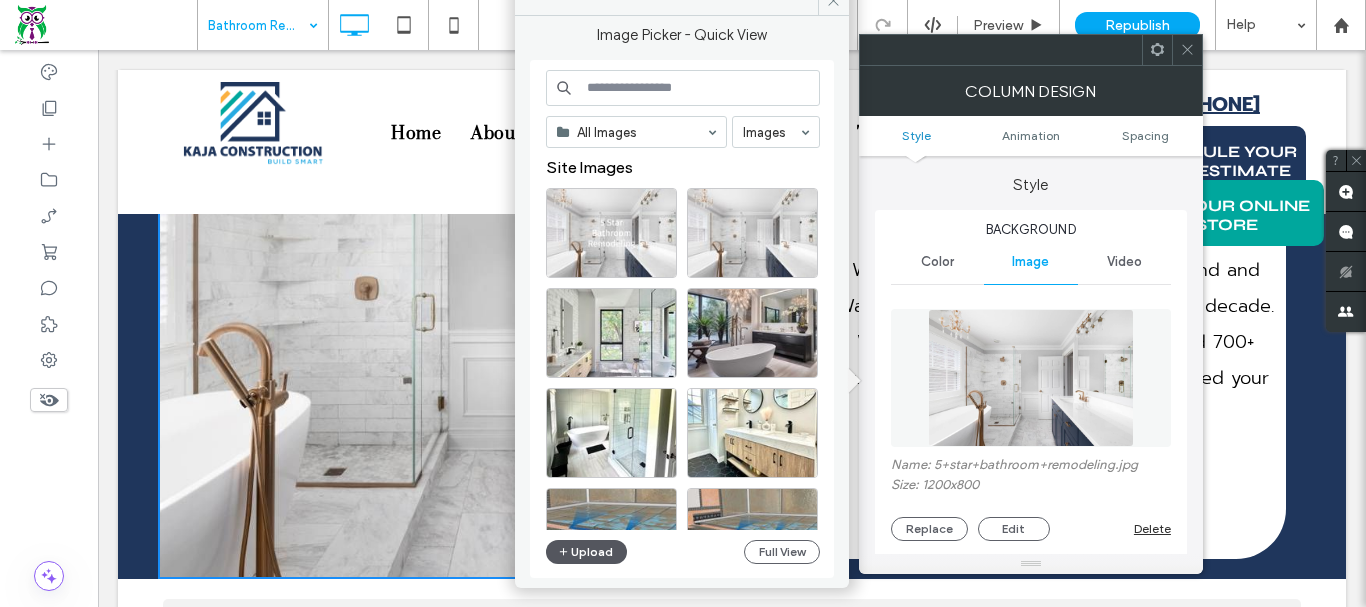 click on "Upload" at bounding box center [587, 552] 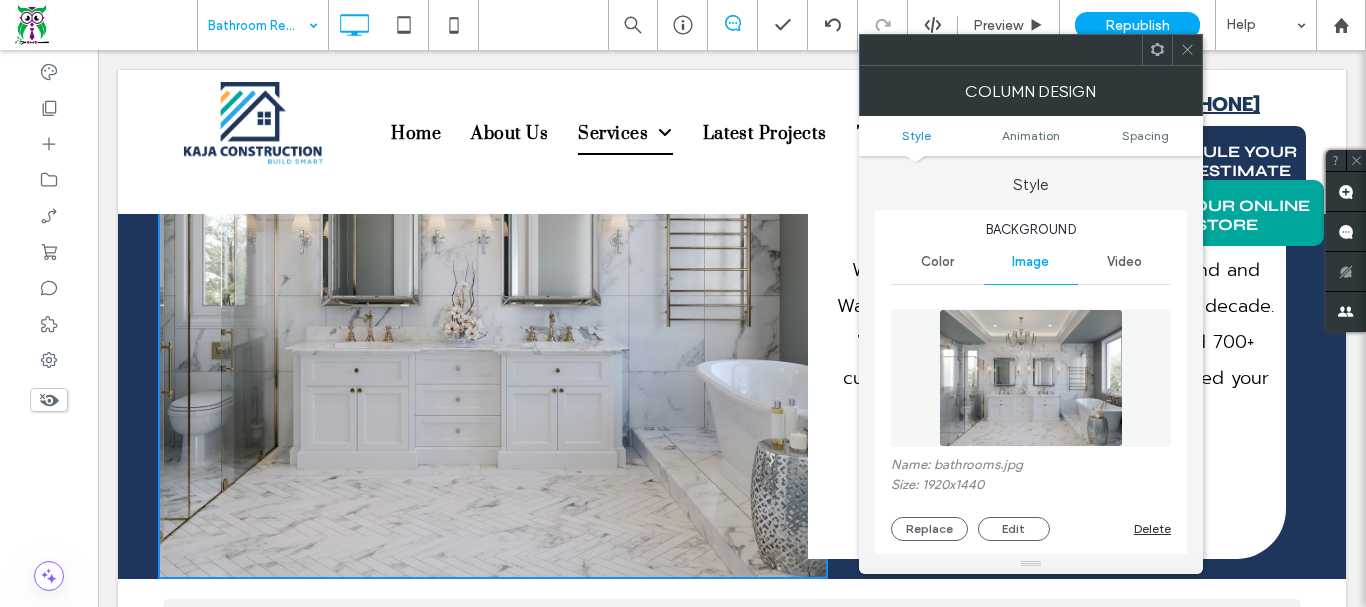 click 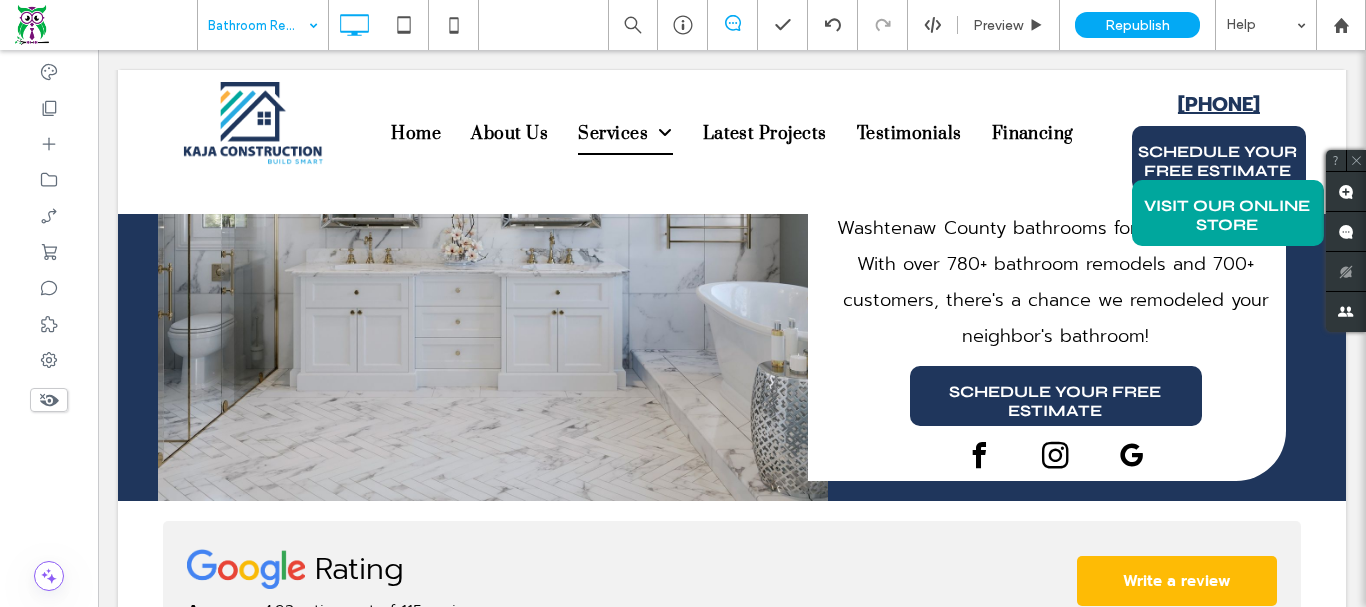 scroll, scrollTop: 1100, scrollLeft: 0, axis: vertical 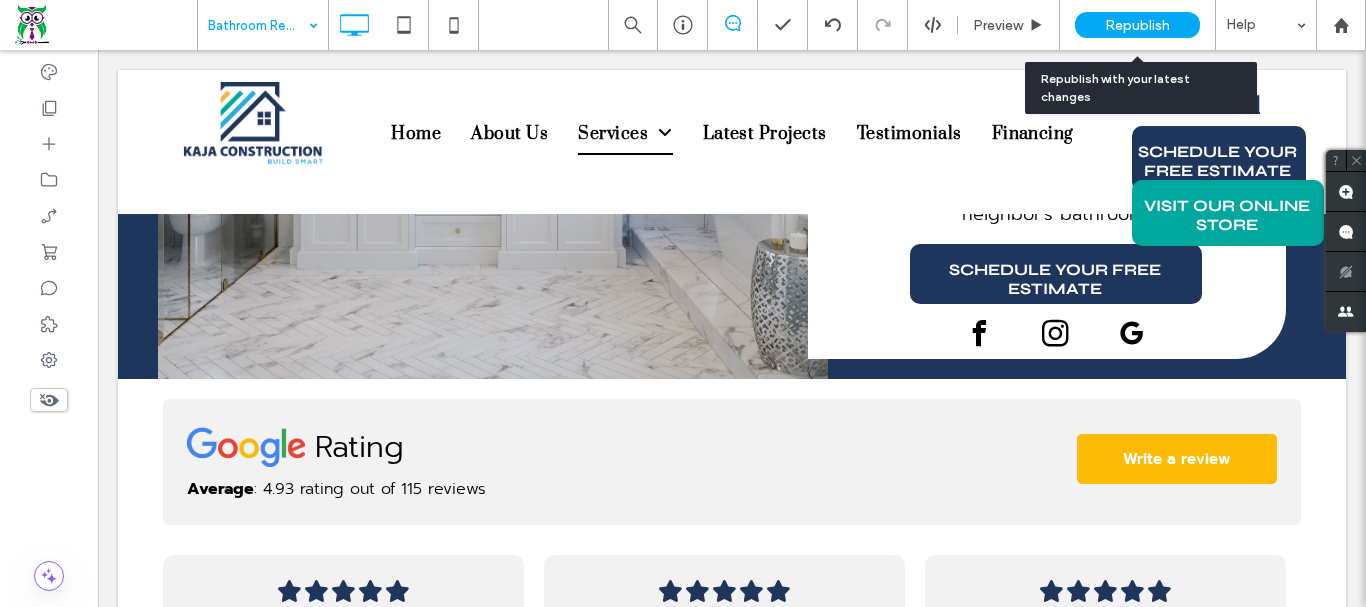 click on "Republish" at bounding box center [1137, 25] 